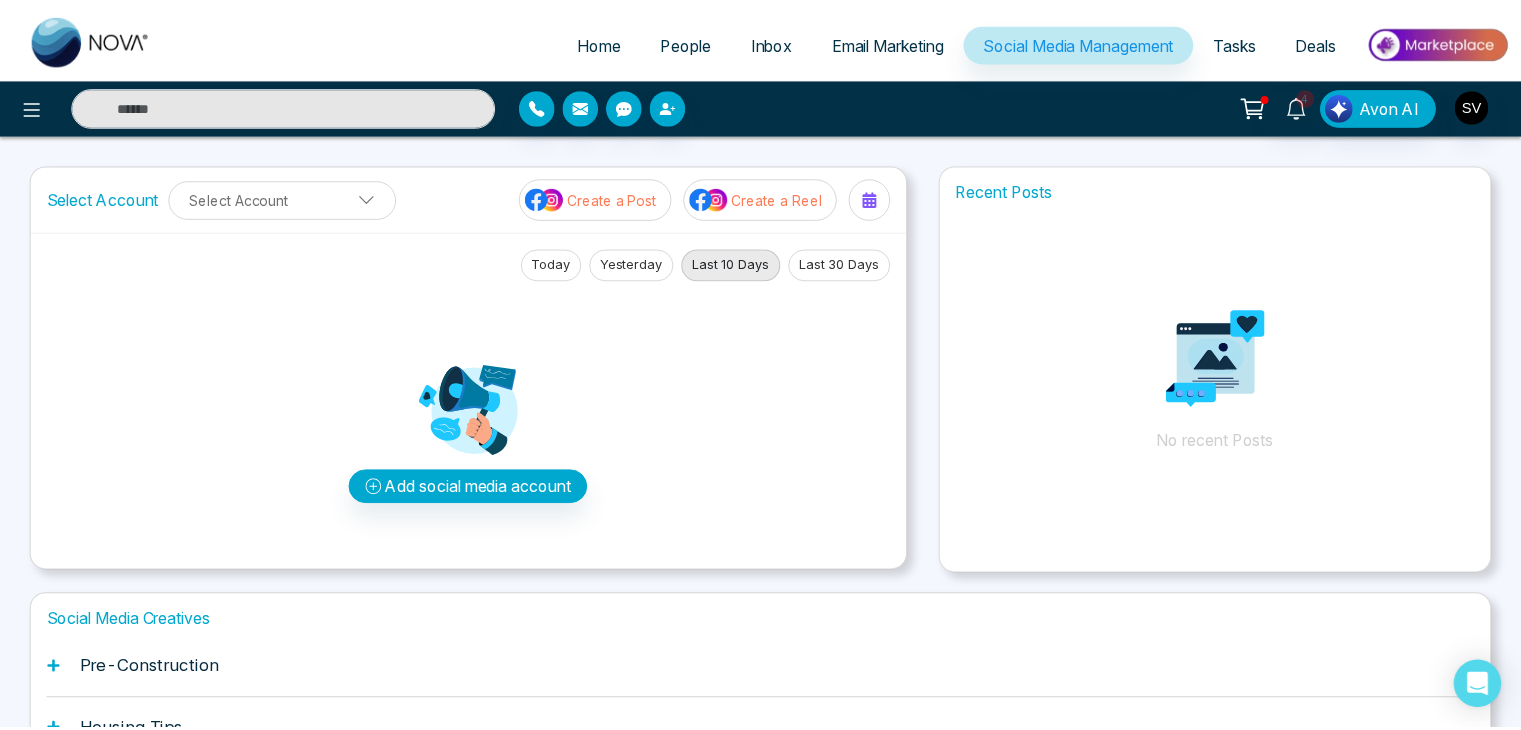 scroll, scrollTop: 0, scrollLeft: 0, axis: both 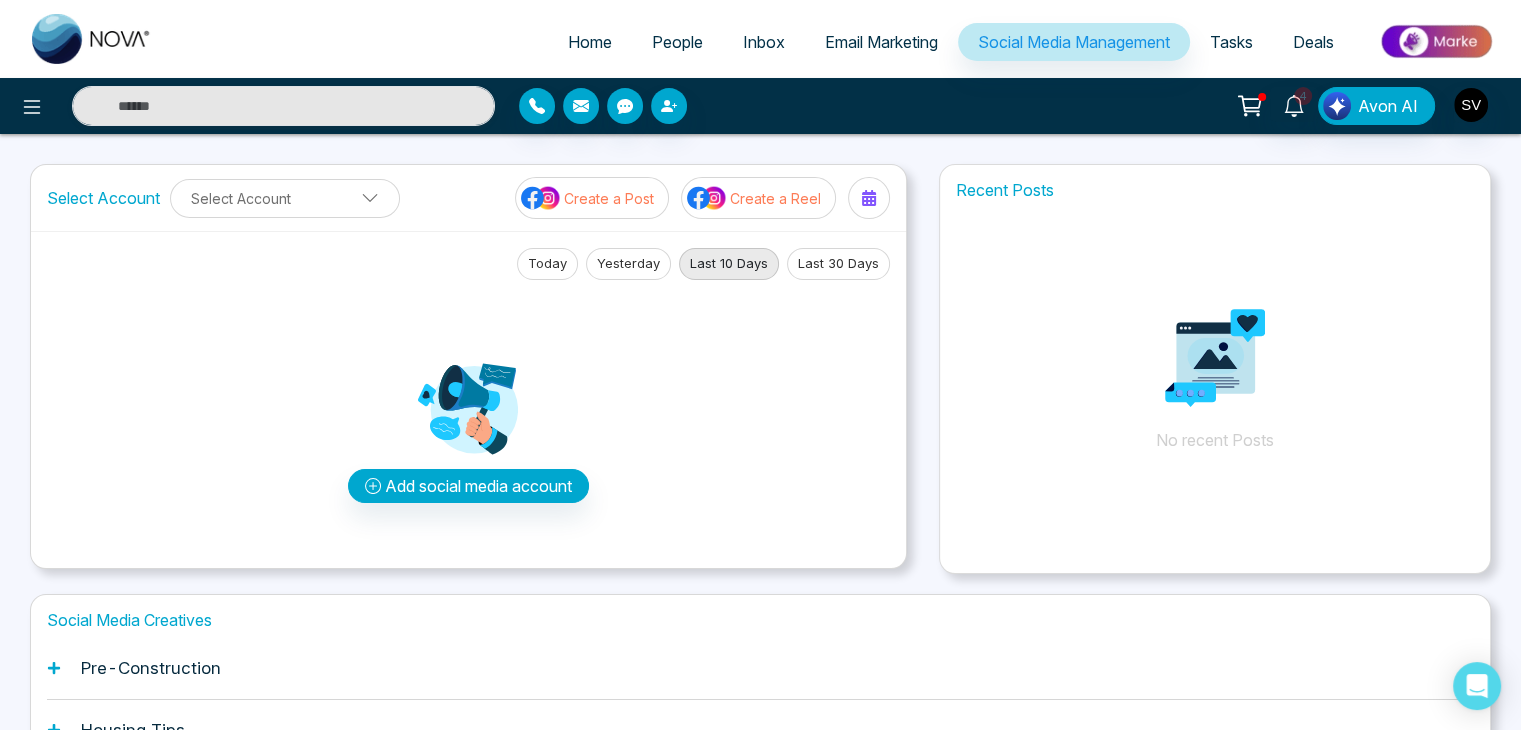 click on "People" at bounding box center [677, 42] 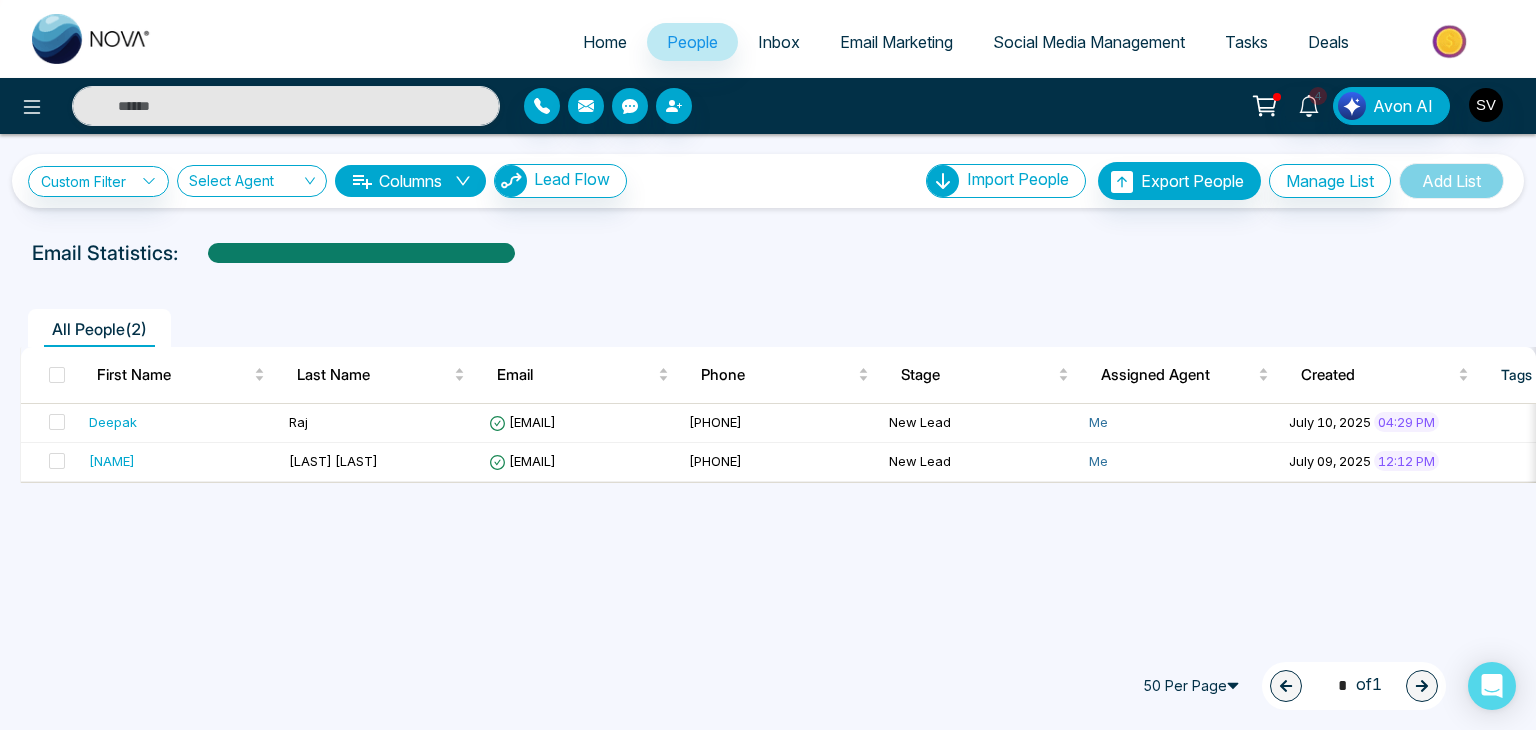 click on "Email Marketing" at bounding box center (896, 42) 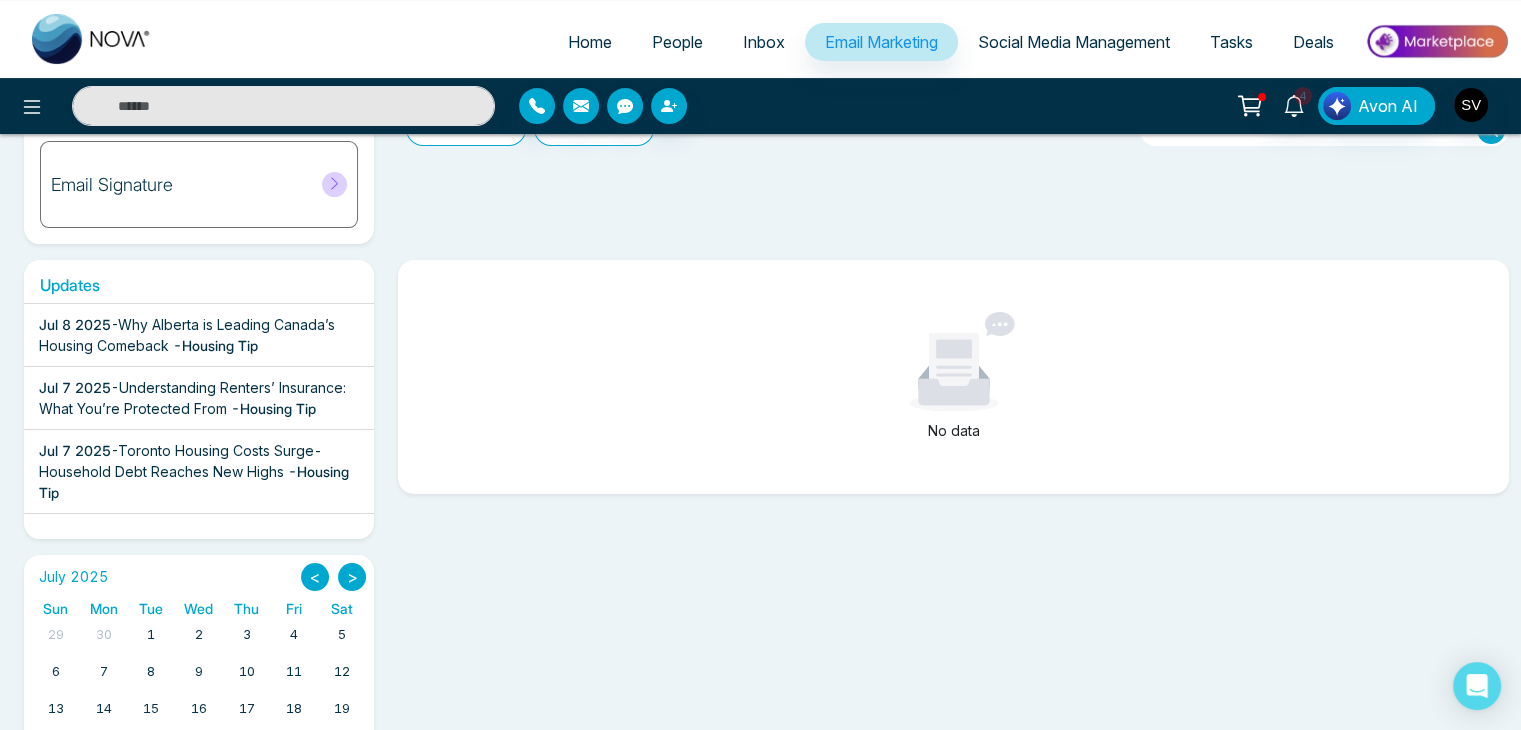 scroll, scrollTop: 310, scrollLeft: 0, axis: vertical 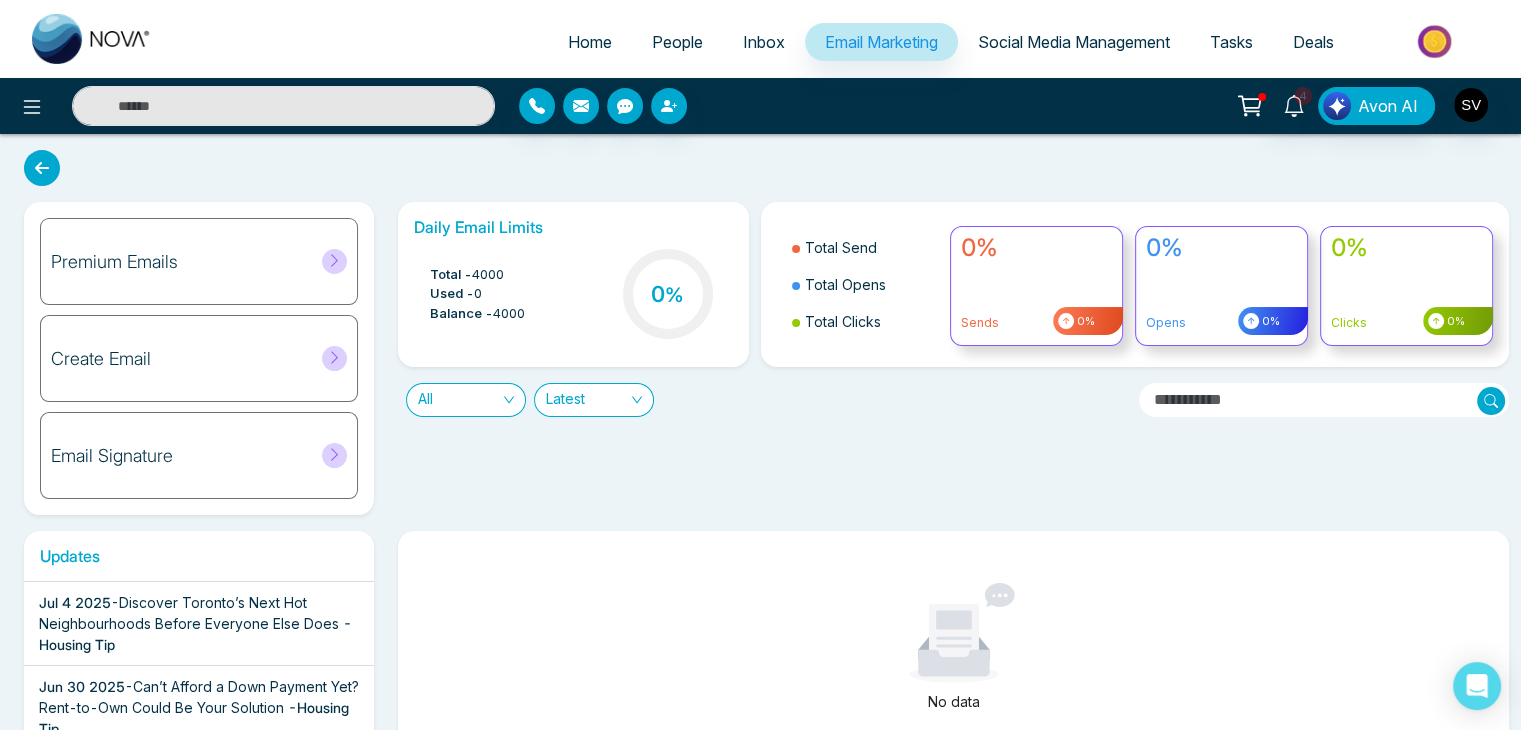 click on "Social Media Management" at bounding box center (1074, 42) 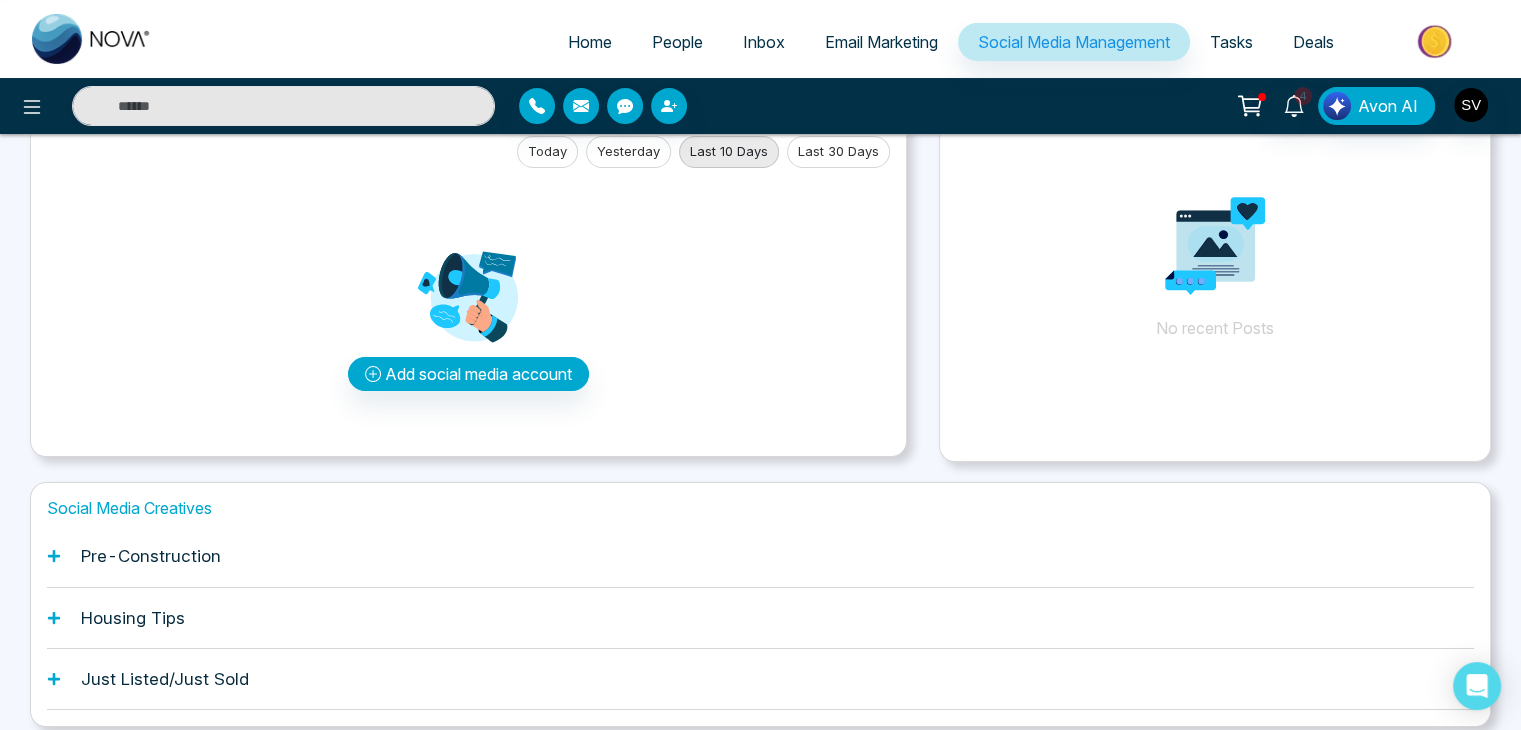 scroll, scrollTop: 188, scrollLeft: 0, axis: vertical 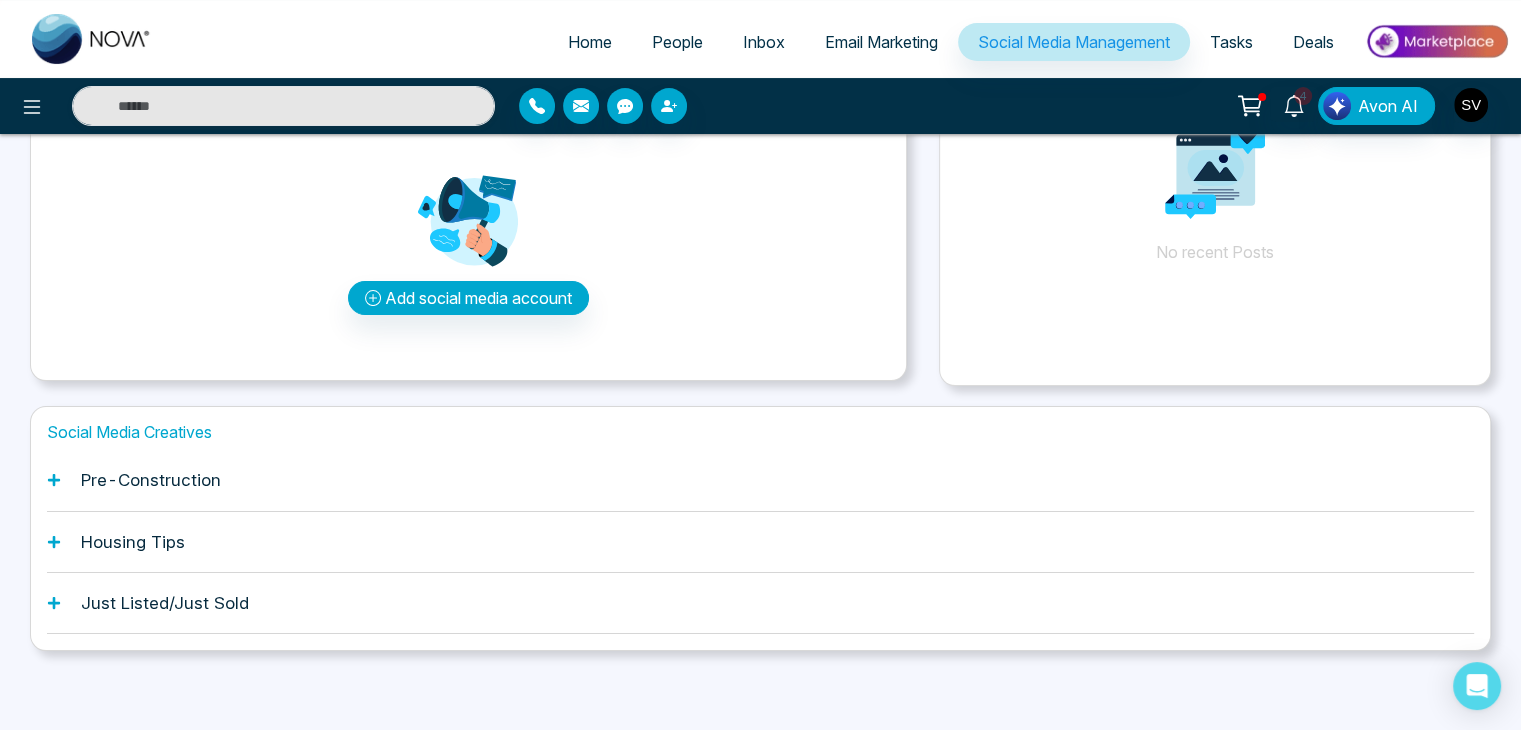 click on "Tasks" at bounding box center (1231, 42) 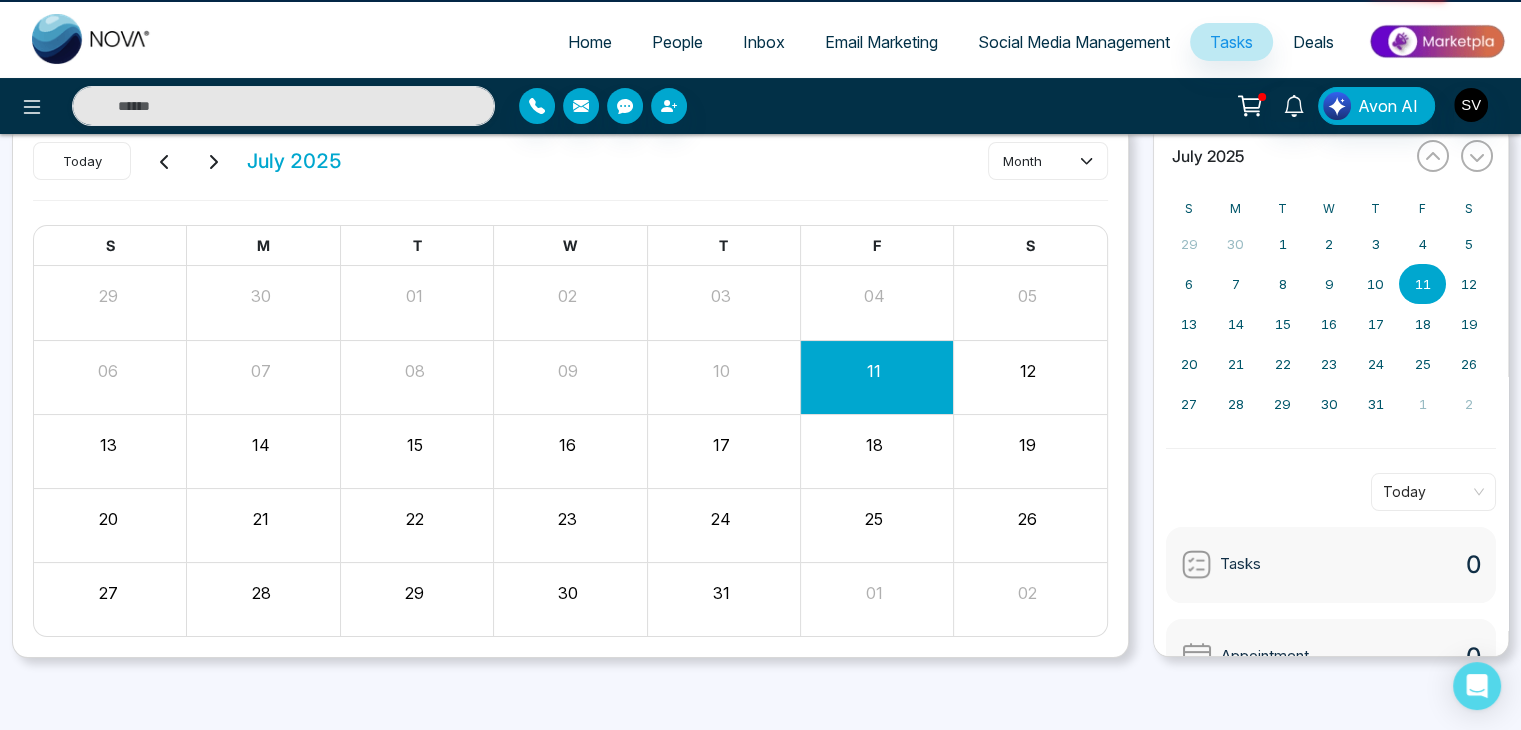 scroll, scrollTop: 0, scrollLeft: 0, axis: both 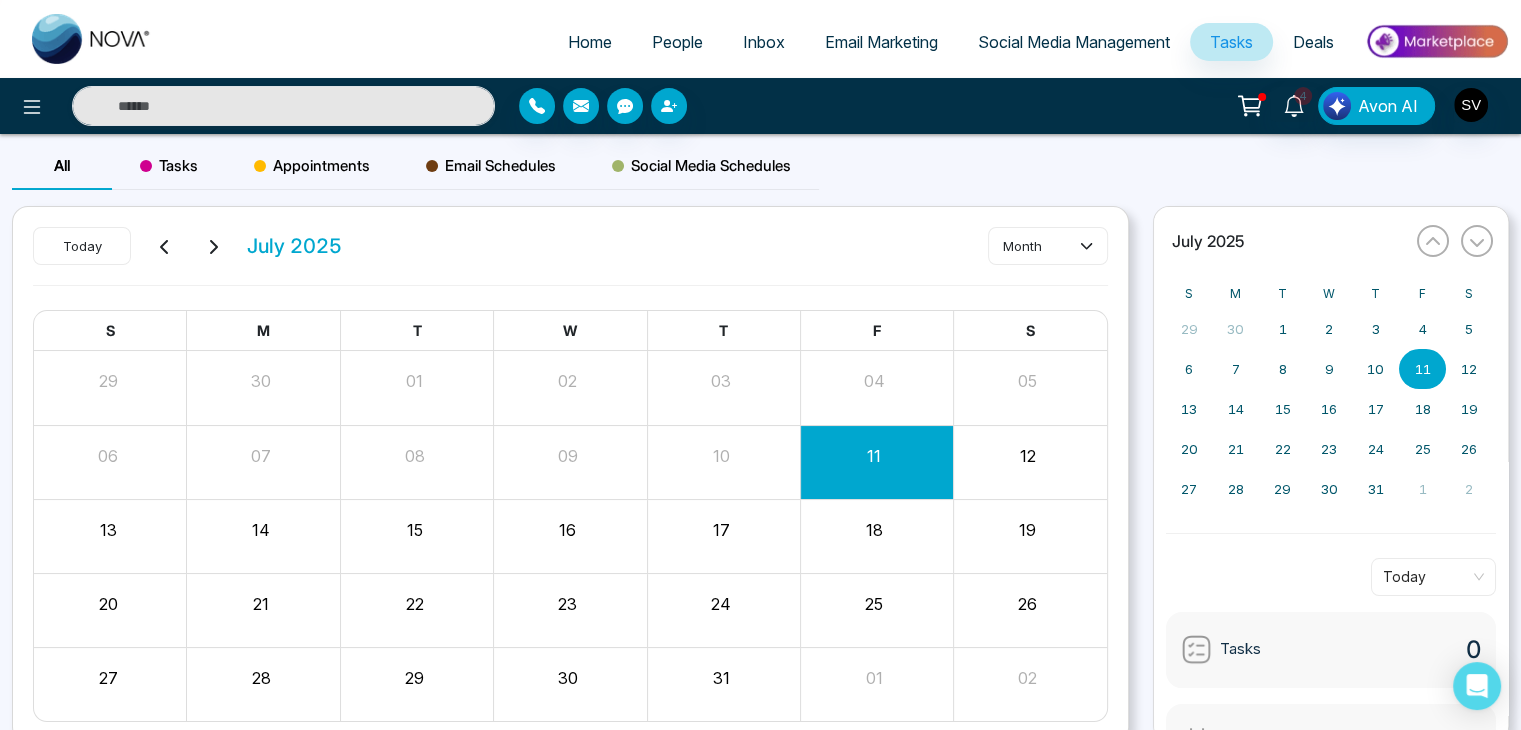 click on "Social Media Management" at bounding box center (1074, 42) 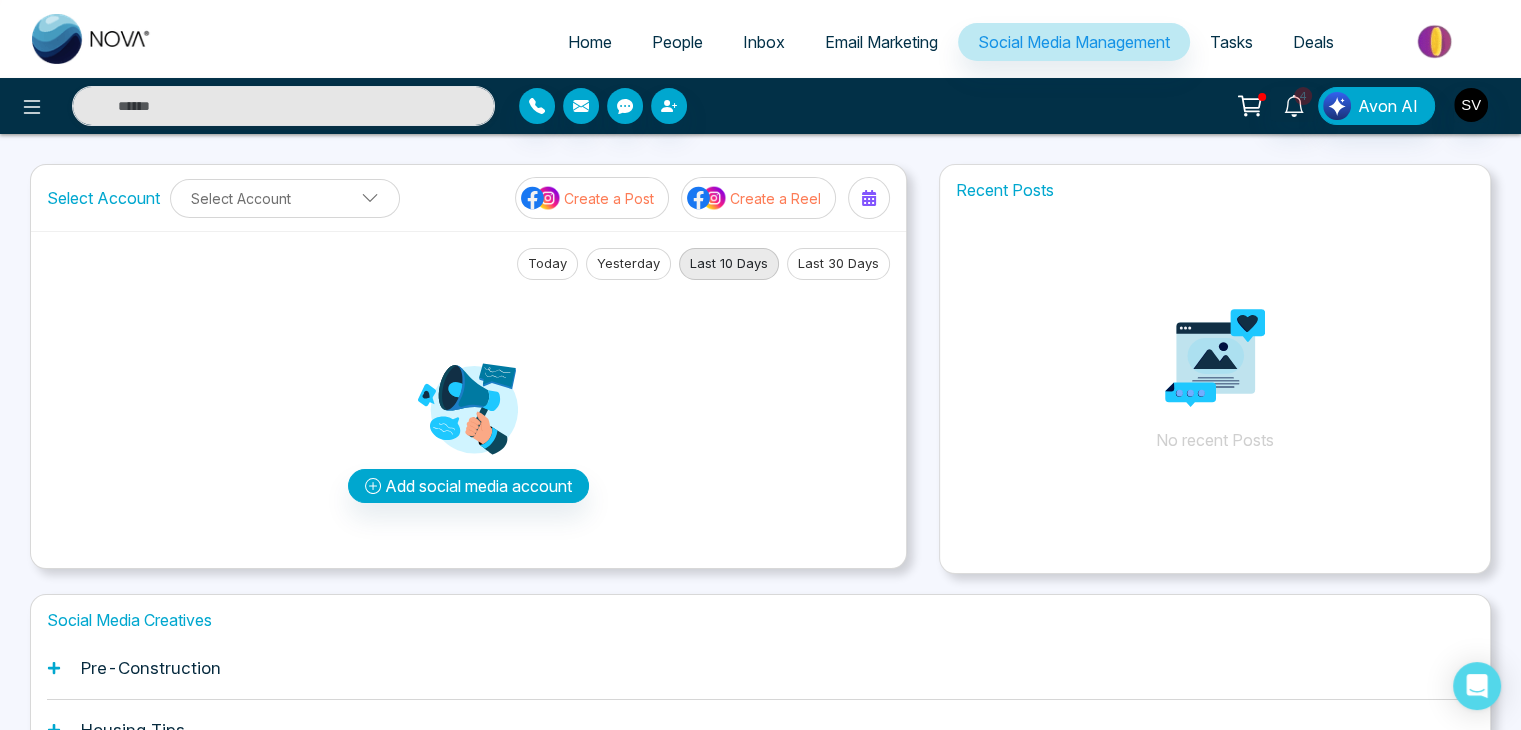 click on "Home" at bounding box center (590, 42) 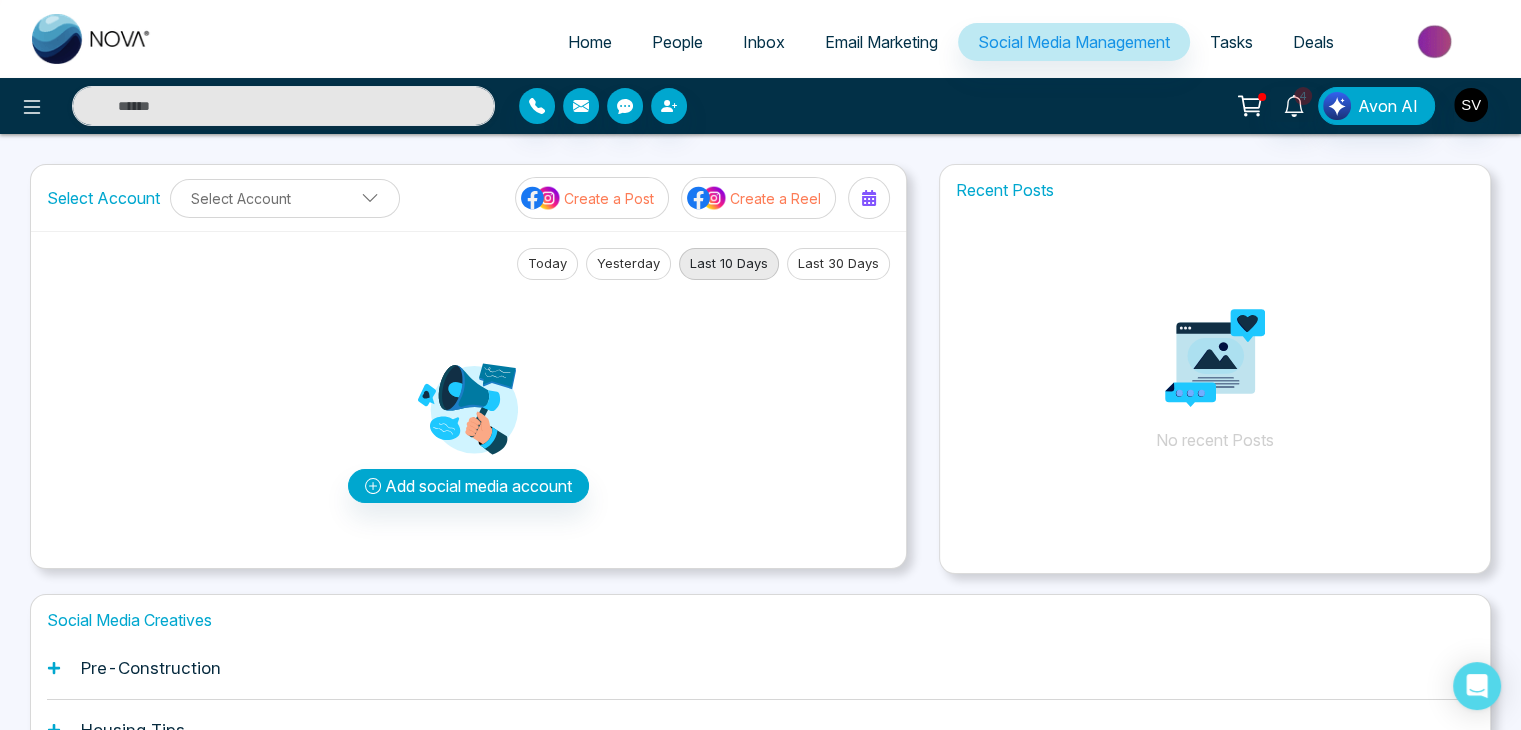 select on "*" 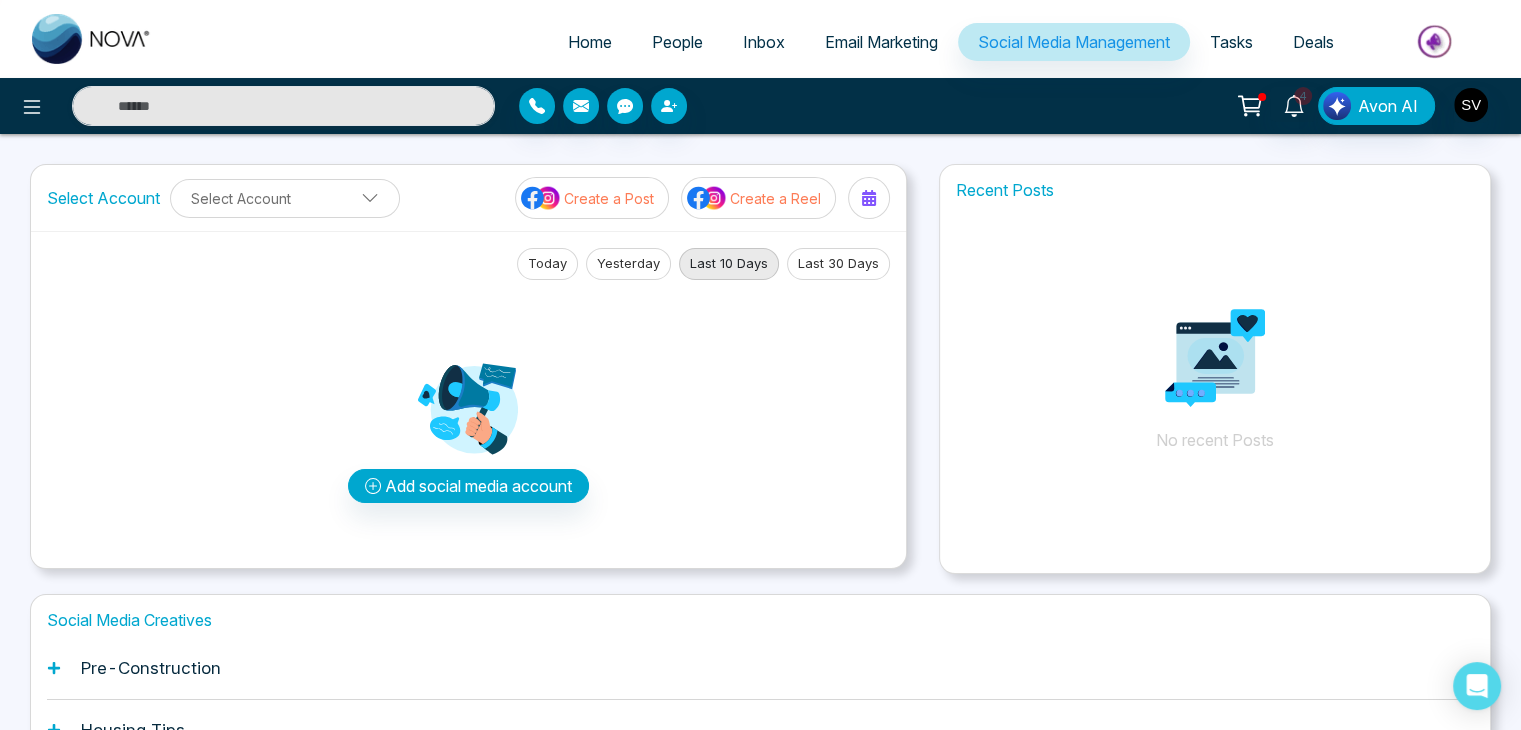 select on "*" 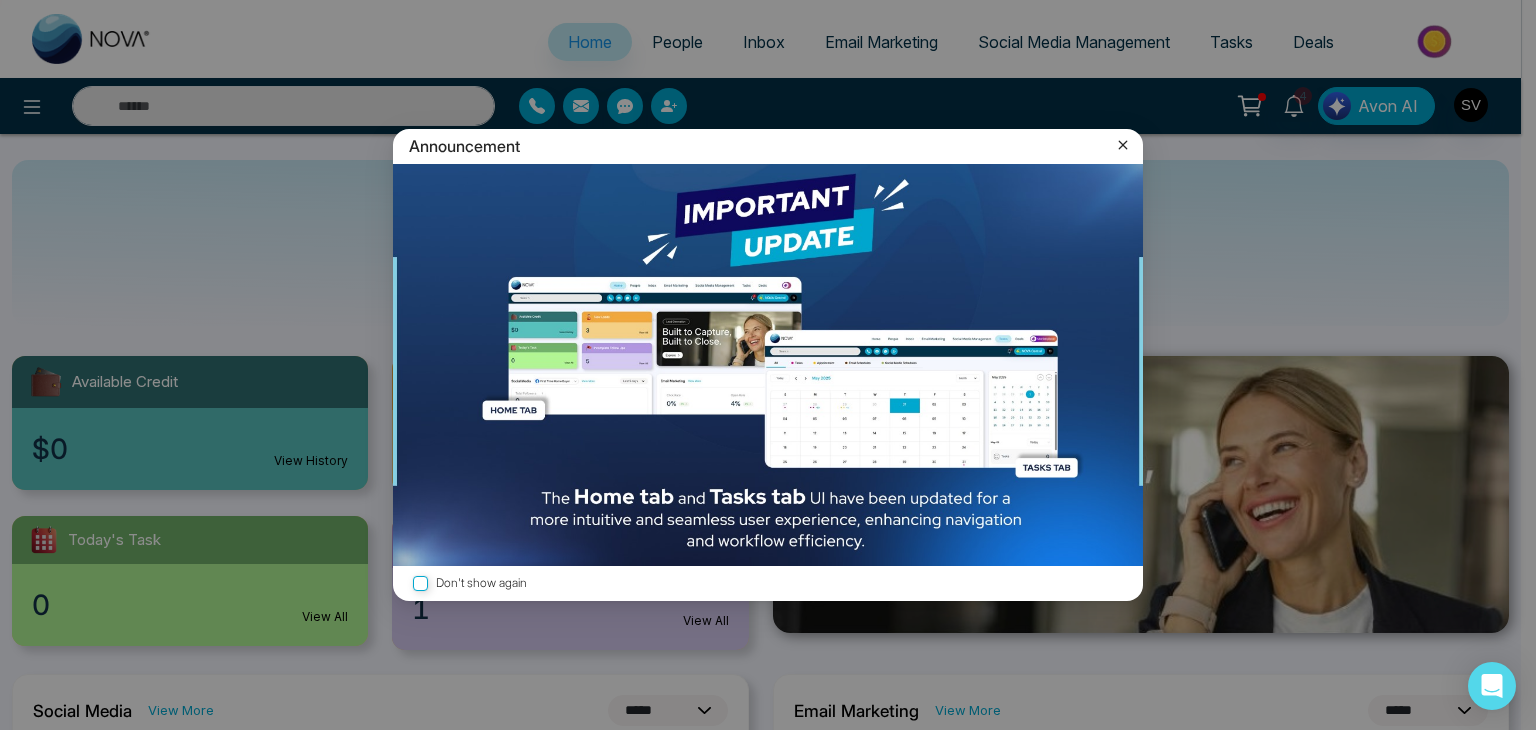 click 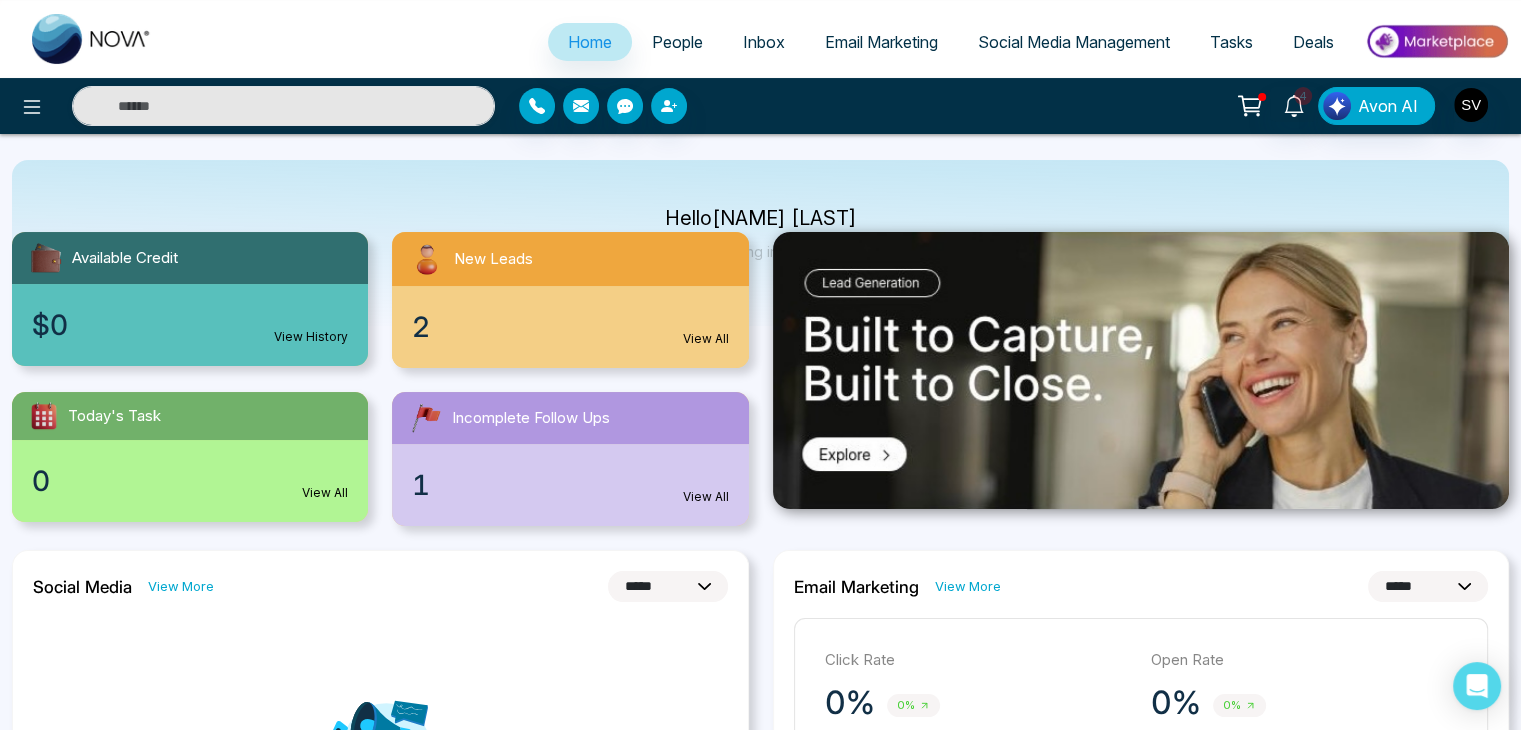 scroll, scrollTop: 0, scrollLeft: 0, axis: both 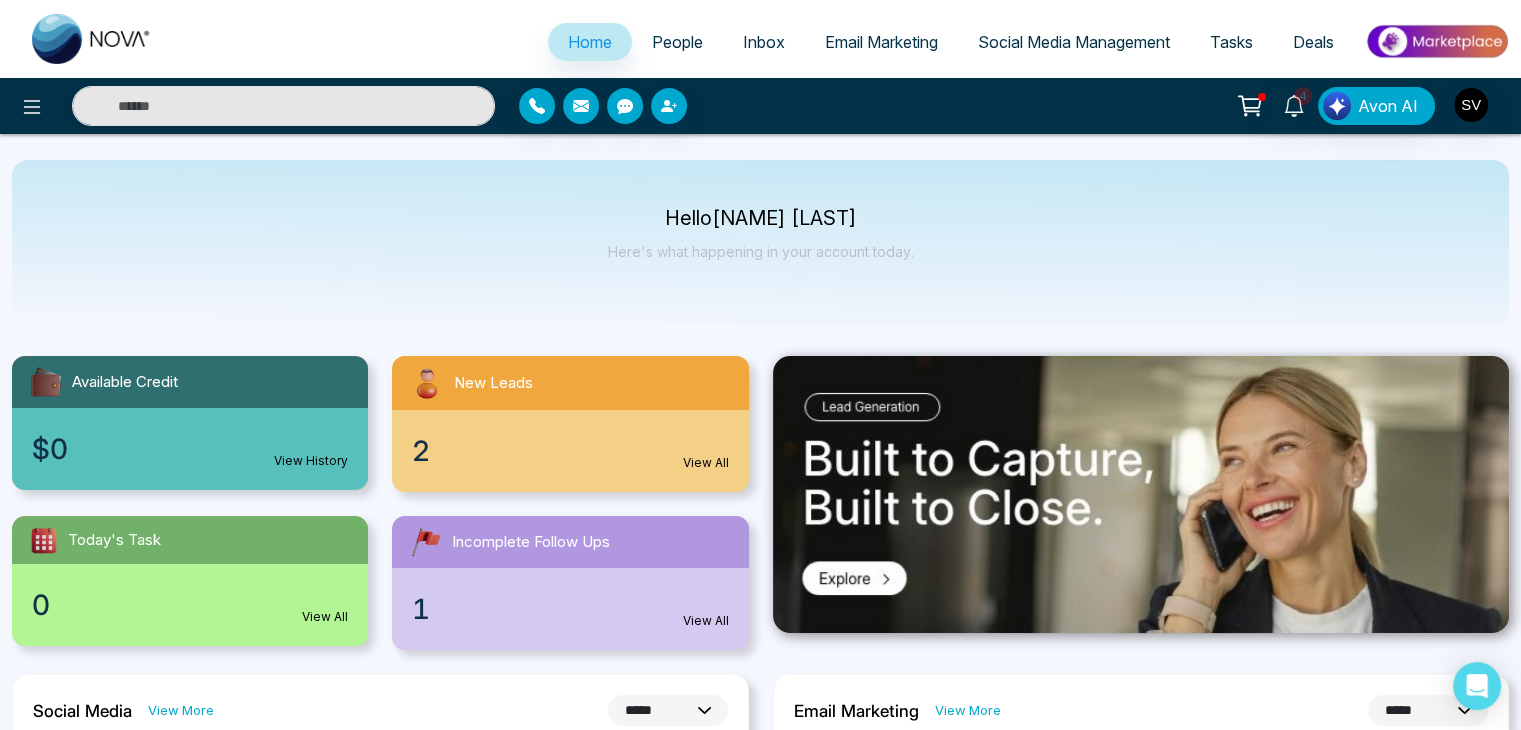 click on "People" at bounding box center [677, 42] 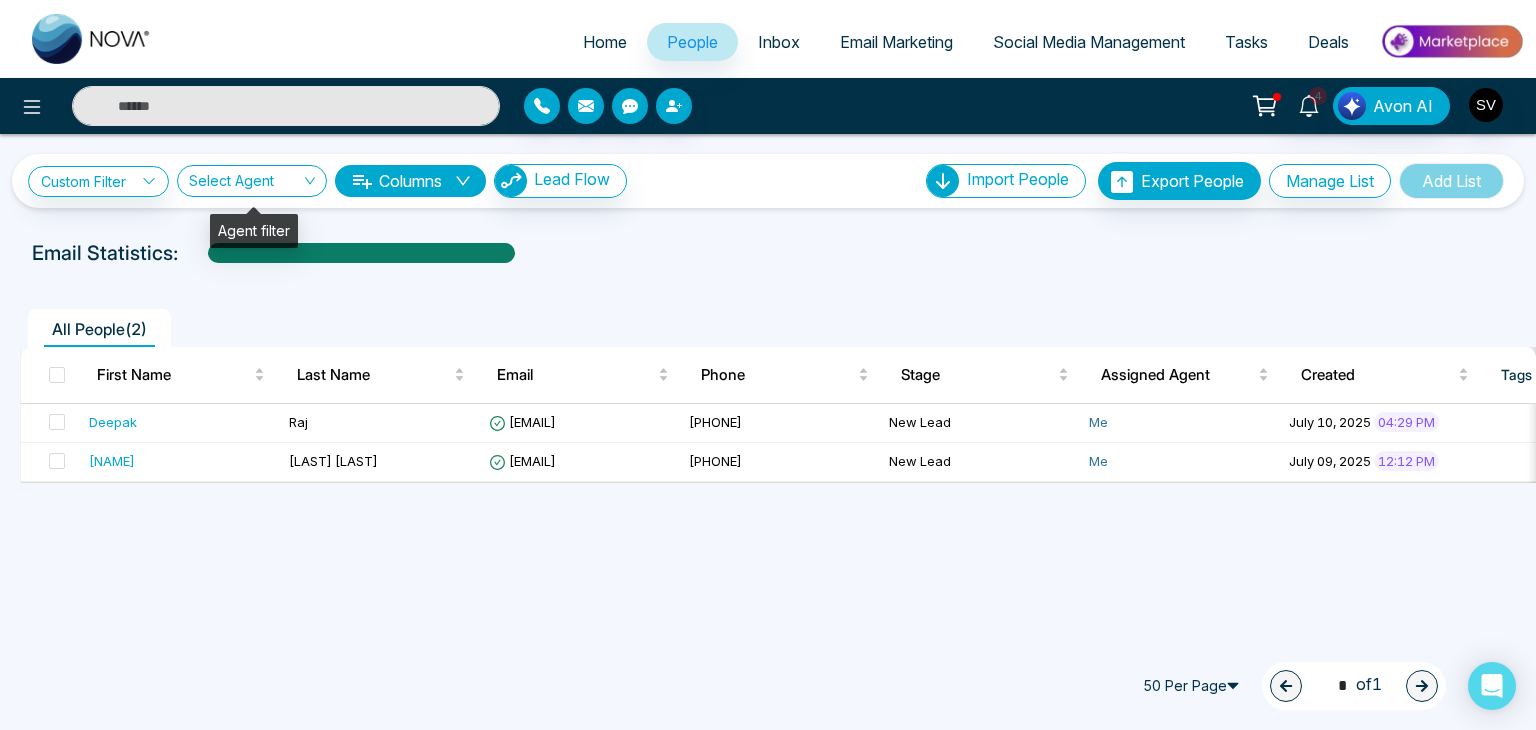 click on "Select Agent" at bounding box center [252, 181] 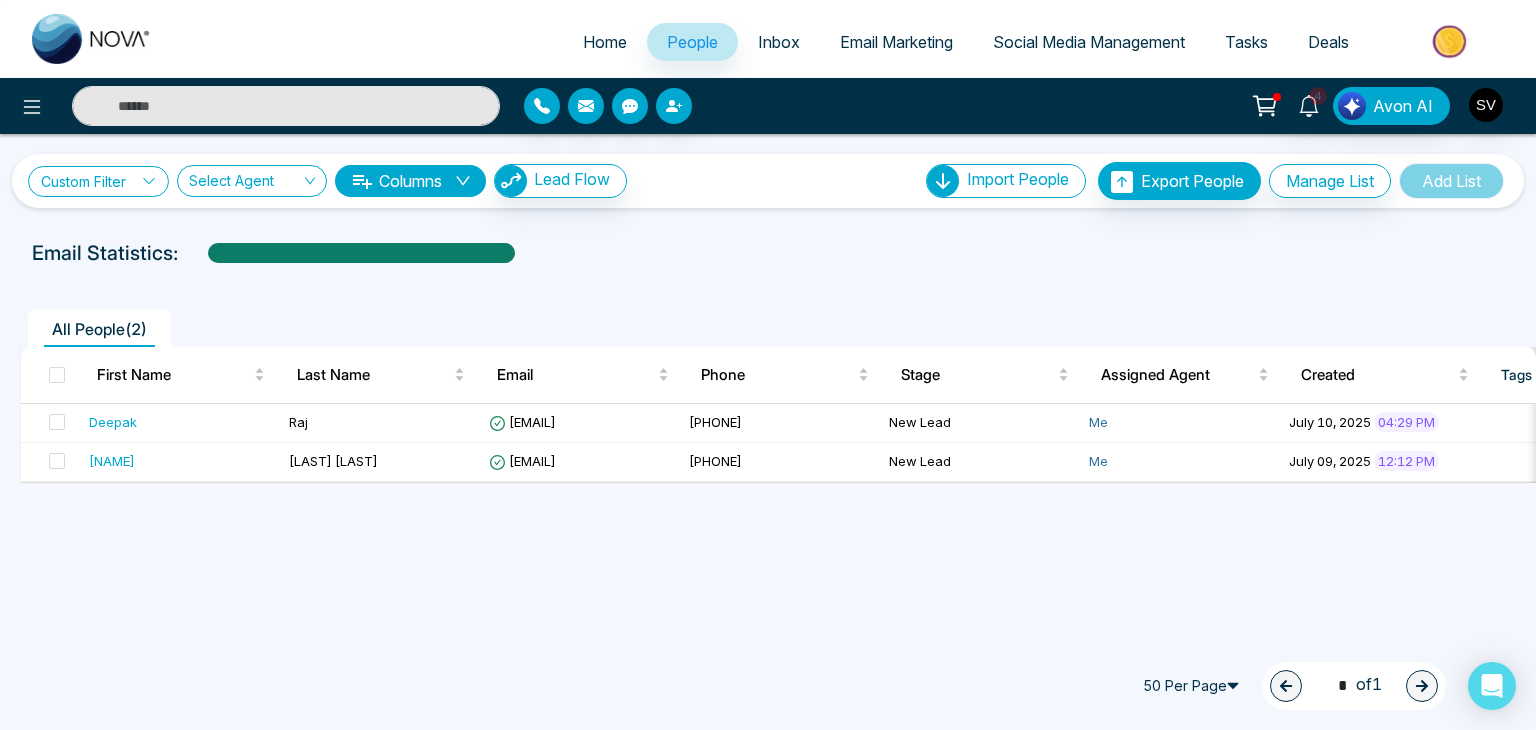 click on "Custom Filter" at bounding box center [98, 181] 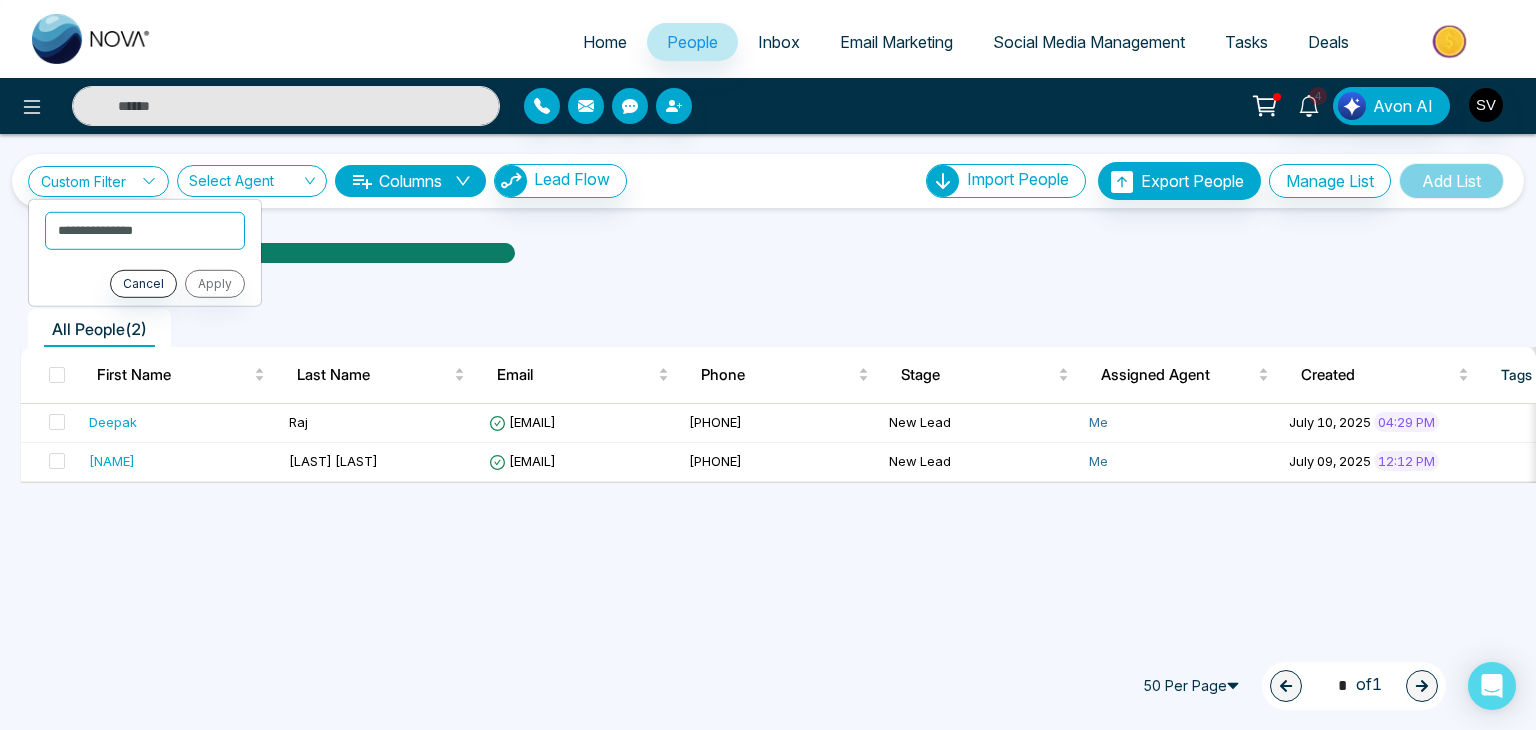 click 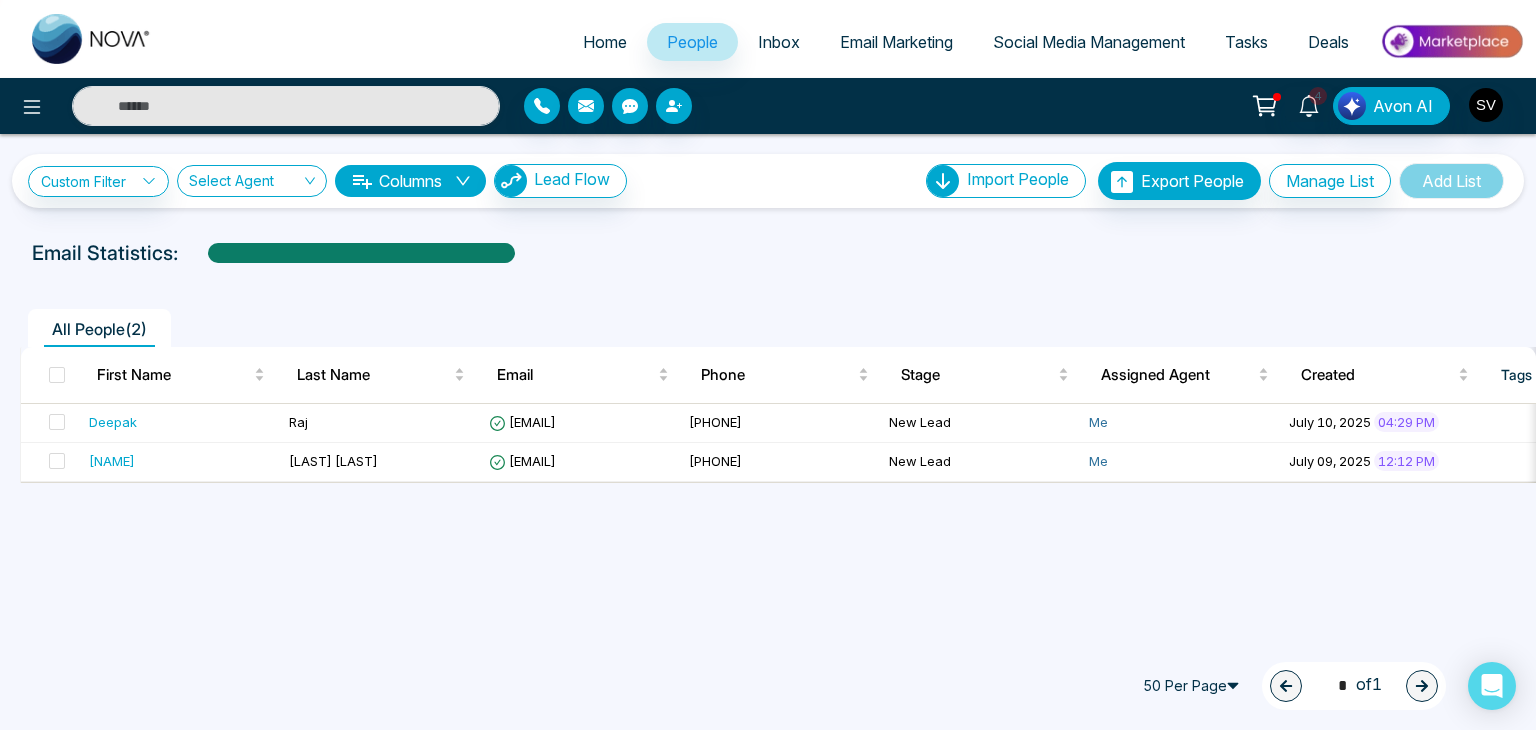 click on "All People  ( 2 ) First Name Last Name Email Phone Stage Assigned Agent Created Tags Source Province Timeframe Urgency Buy Area AVG Property Price Home Type Deals Last Communication                                     [NAME] [LAST]   [EMAIL] [PHONE] New Lead Me [MONTH] [DAY], [YEAR]   [TIME] Events 17 hours ago    Call [NAME] [LAST]   [EMAIL] [PHONE] New Lead Me [MONTH] [DAY], [YEAR]   [TIME] Referral   -  -  -  -    -  -  -  -   50 Per Page 1 *  of  1" at bounding box center [768, 423] 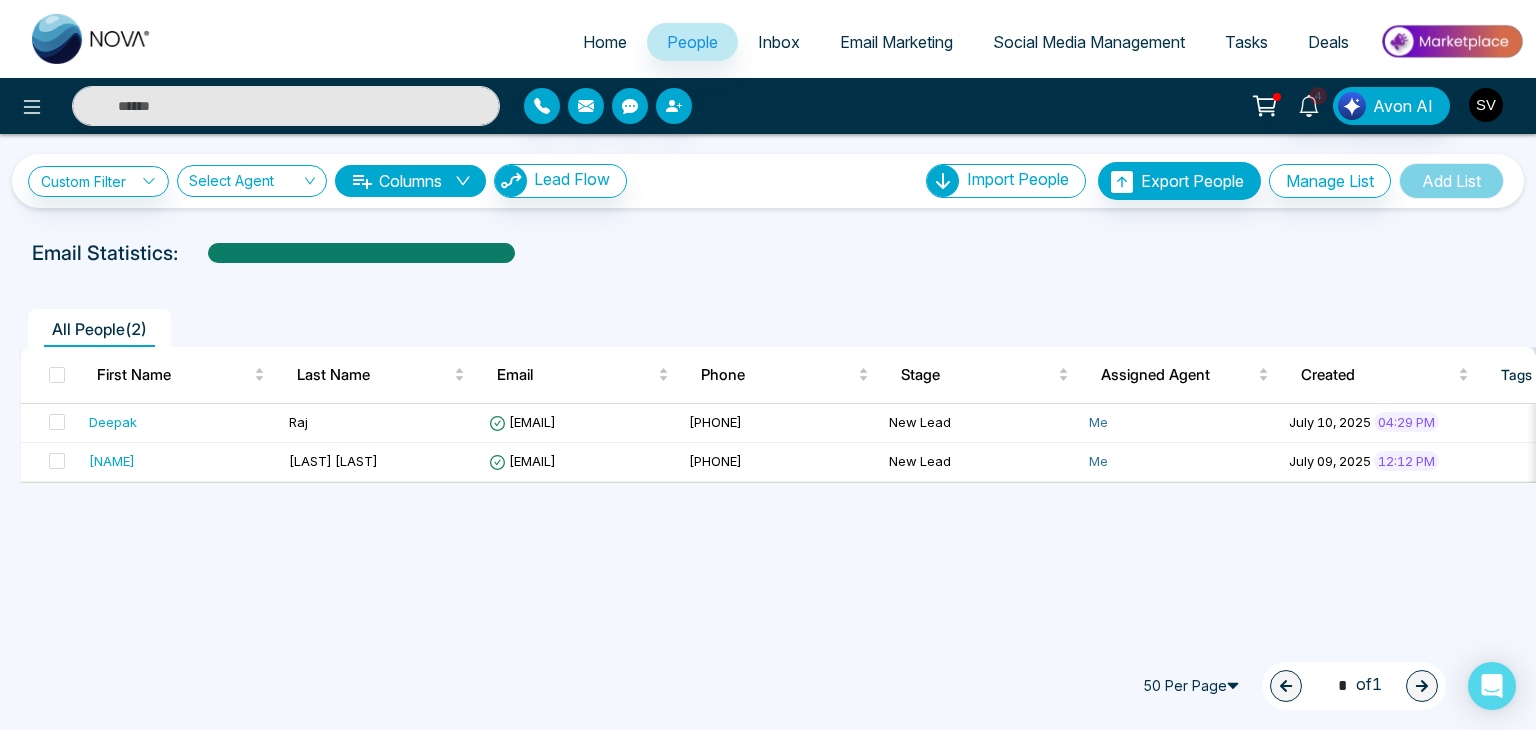 click at bounding box center (1486, 105) 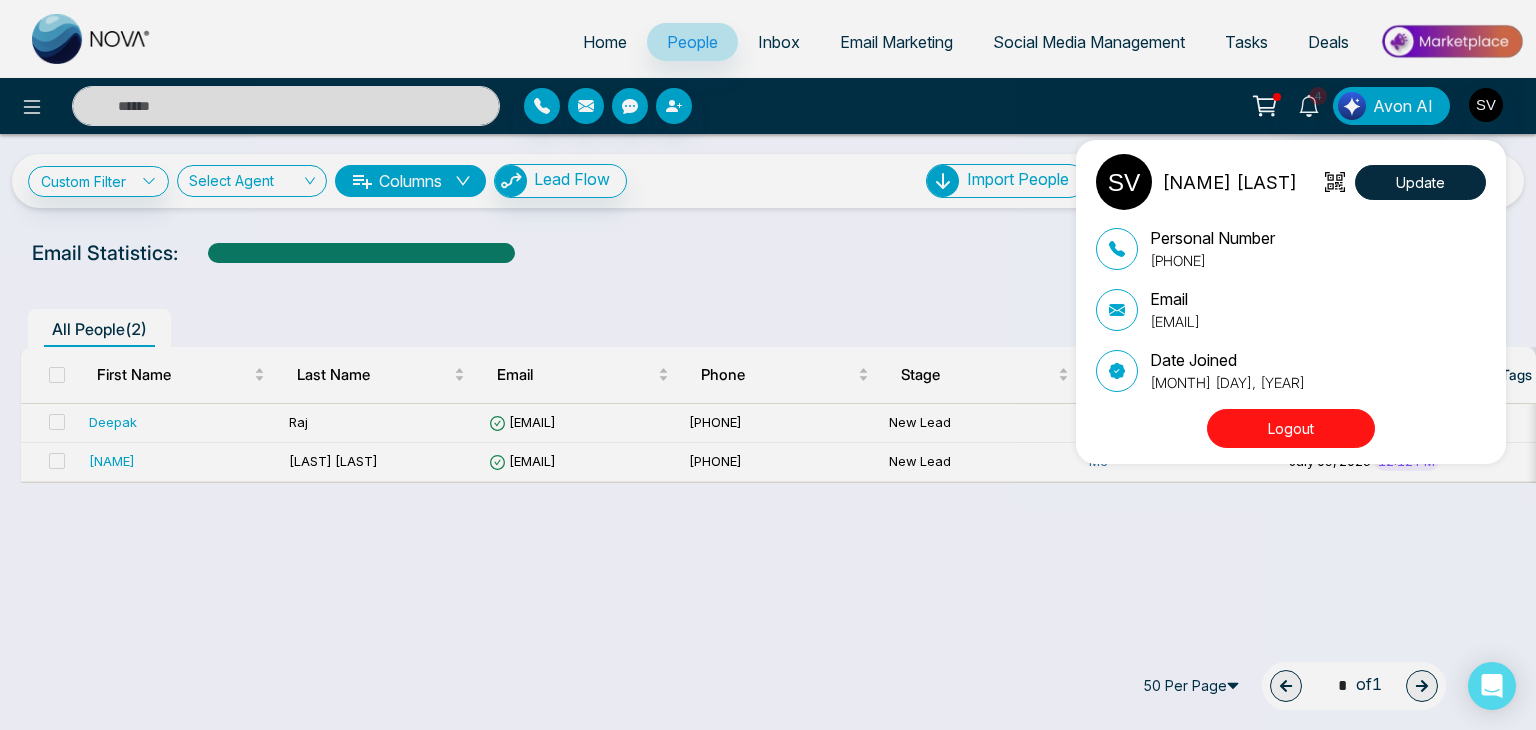 click on "[NAME] [LAST] Update Personal Number [PHONE] Email [EMAIL] Date Joined [MONTH] [DAY], [YEAR] Logout" at bounding box center [768, 365] 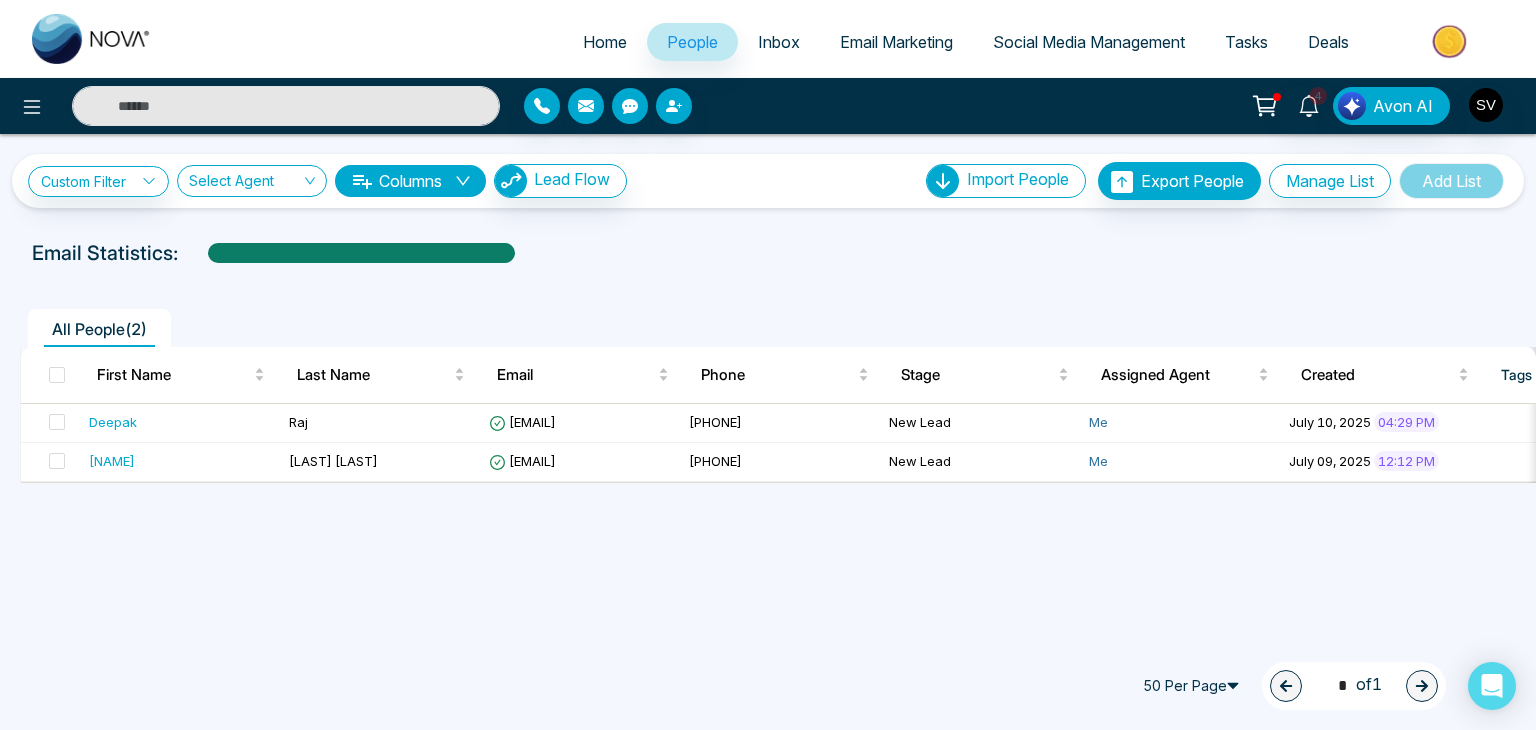 click on "Inbox" at bounding box center [779, 42] 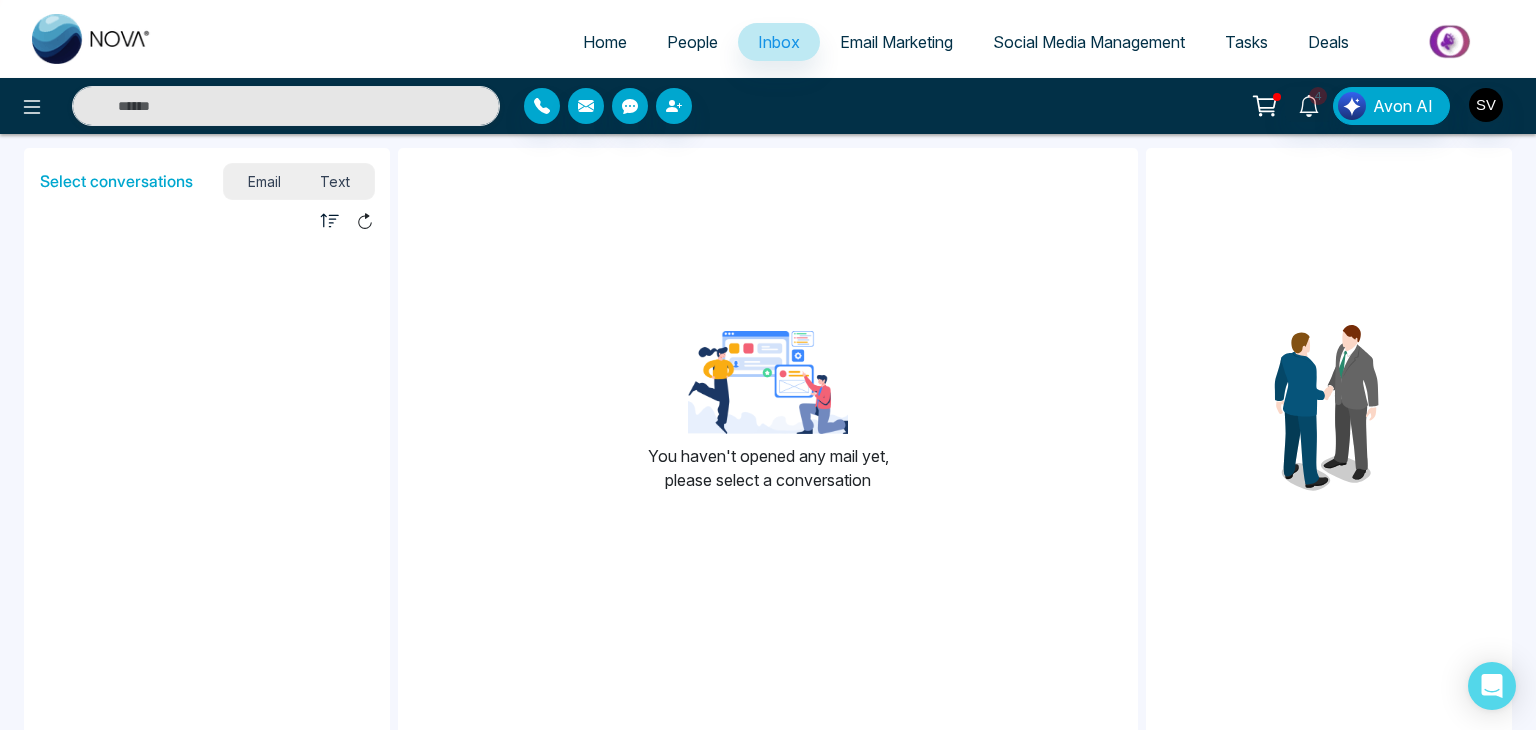click on "Email Marketing" at bounding box center [896, 42] 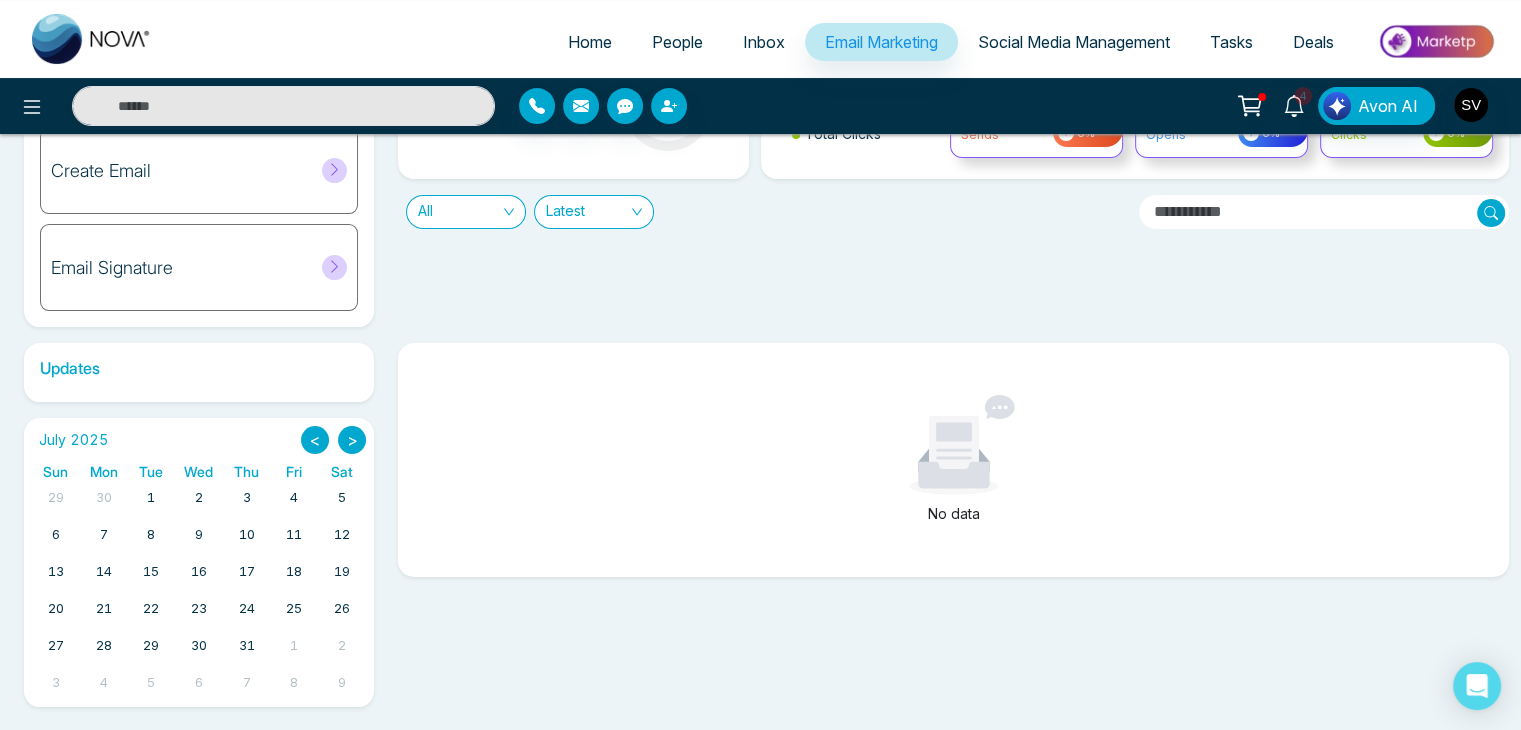 scroll, scrollTop: 188, scrollLeft: 0, axis: vertical 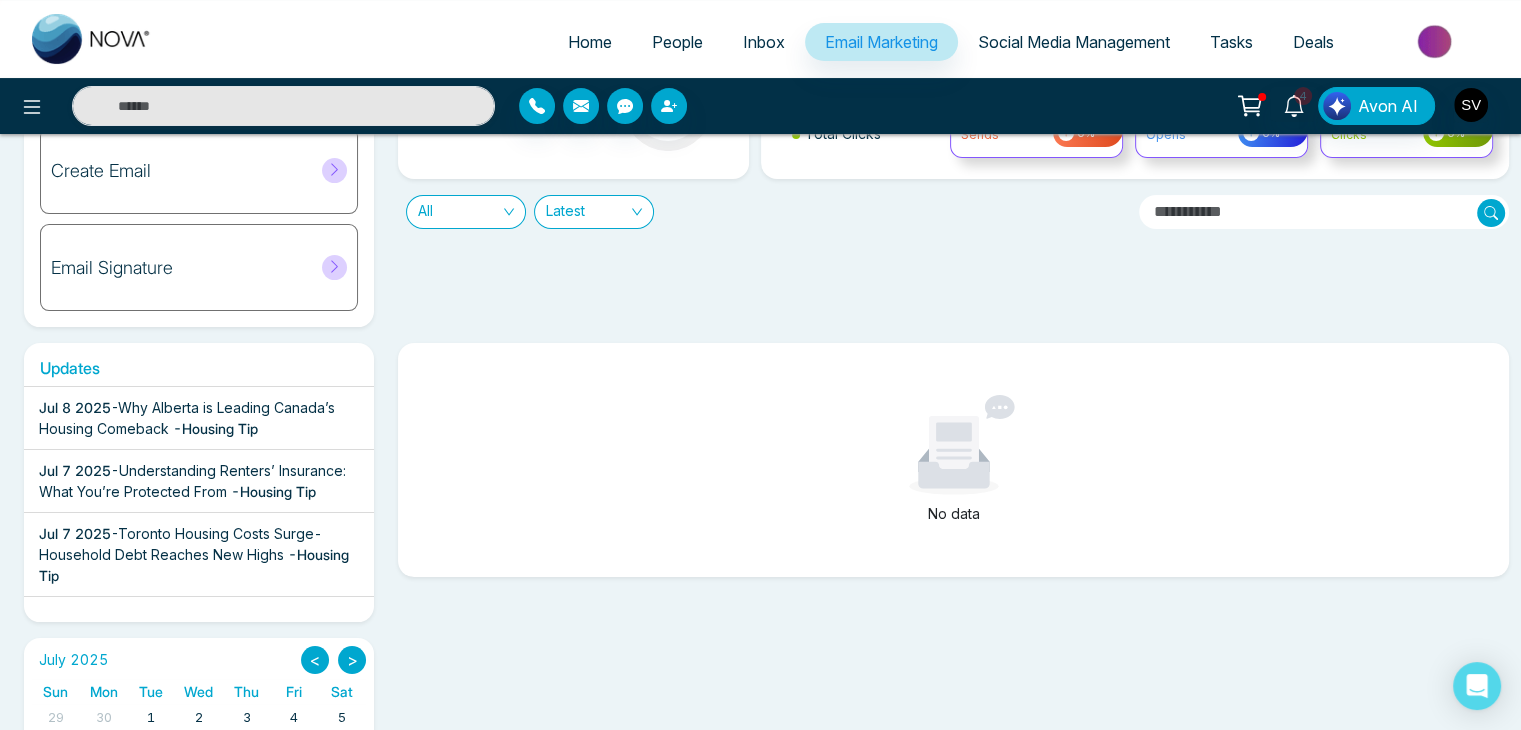 click on "Tasks" at bounding box center [1231, 42] 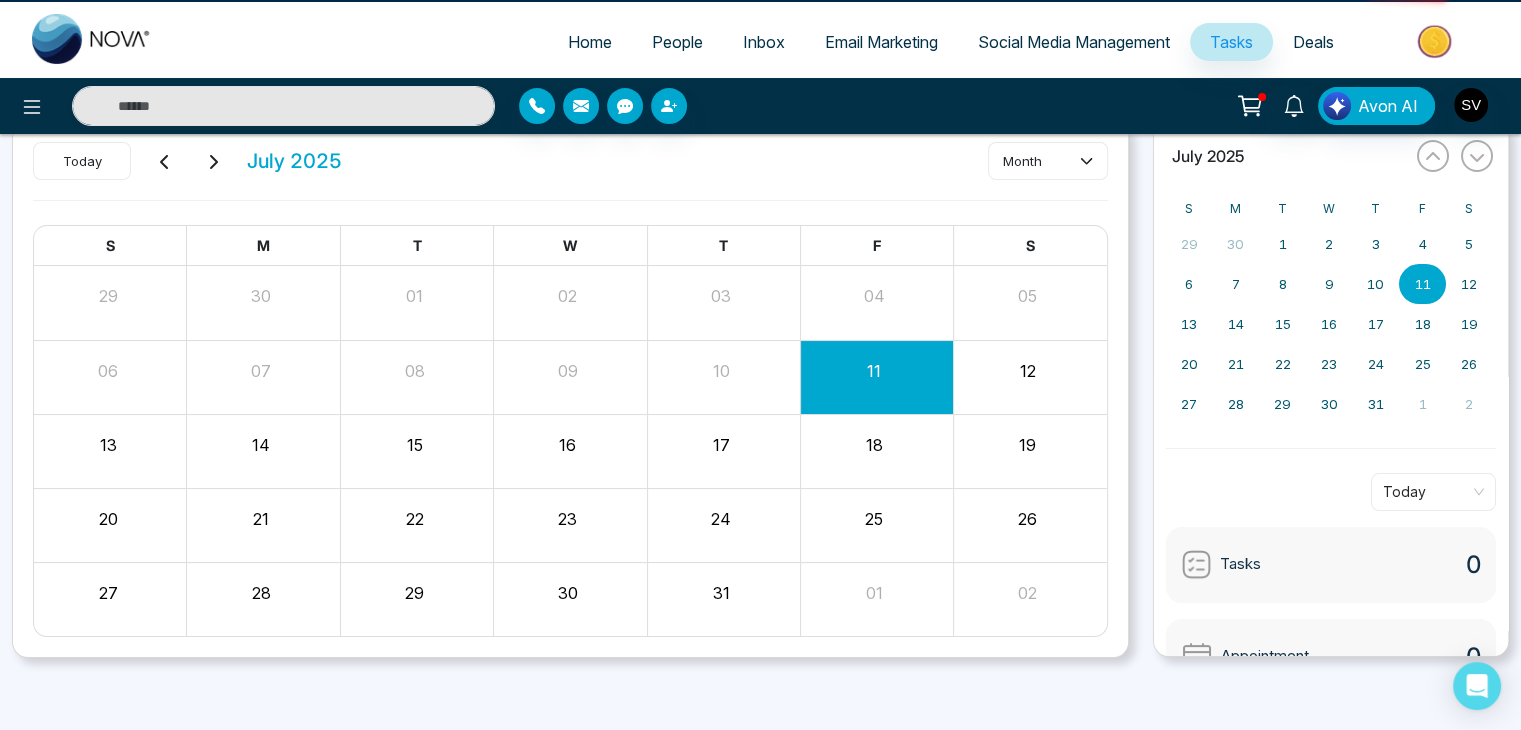 scroll, scrollTop: 0, scrollLeft: 0, axis: both 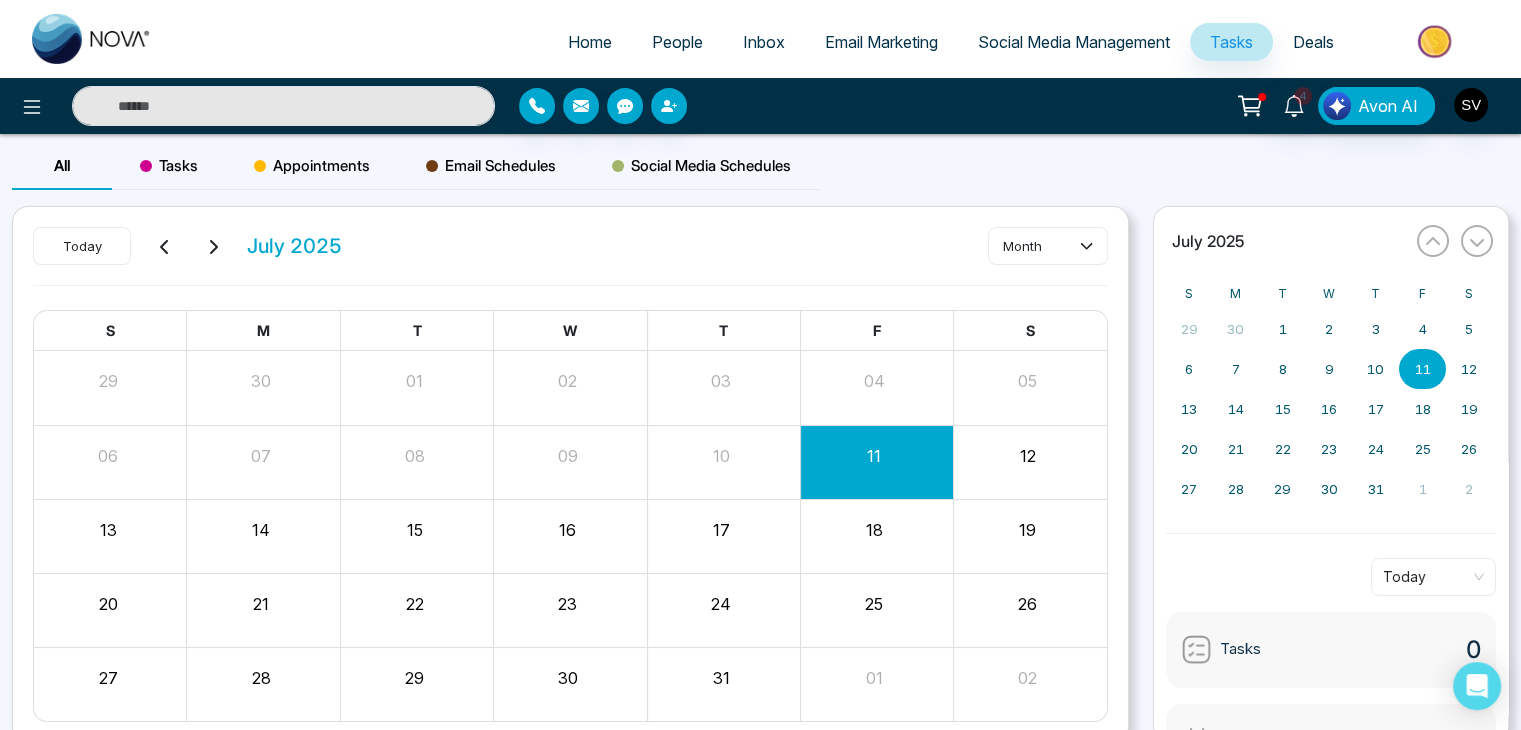 click on "Deals" at bounding box center (1313, 42) 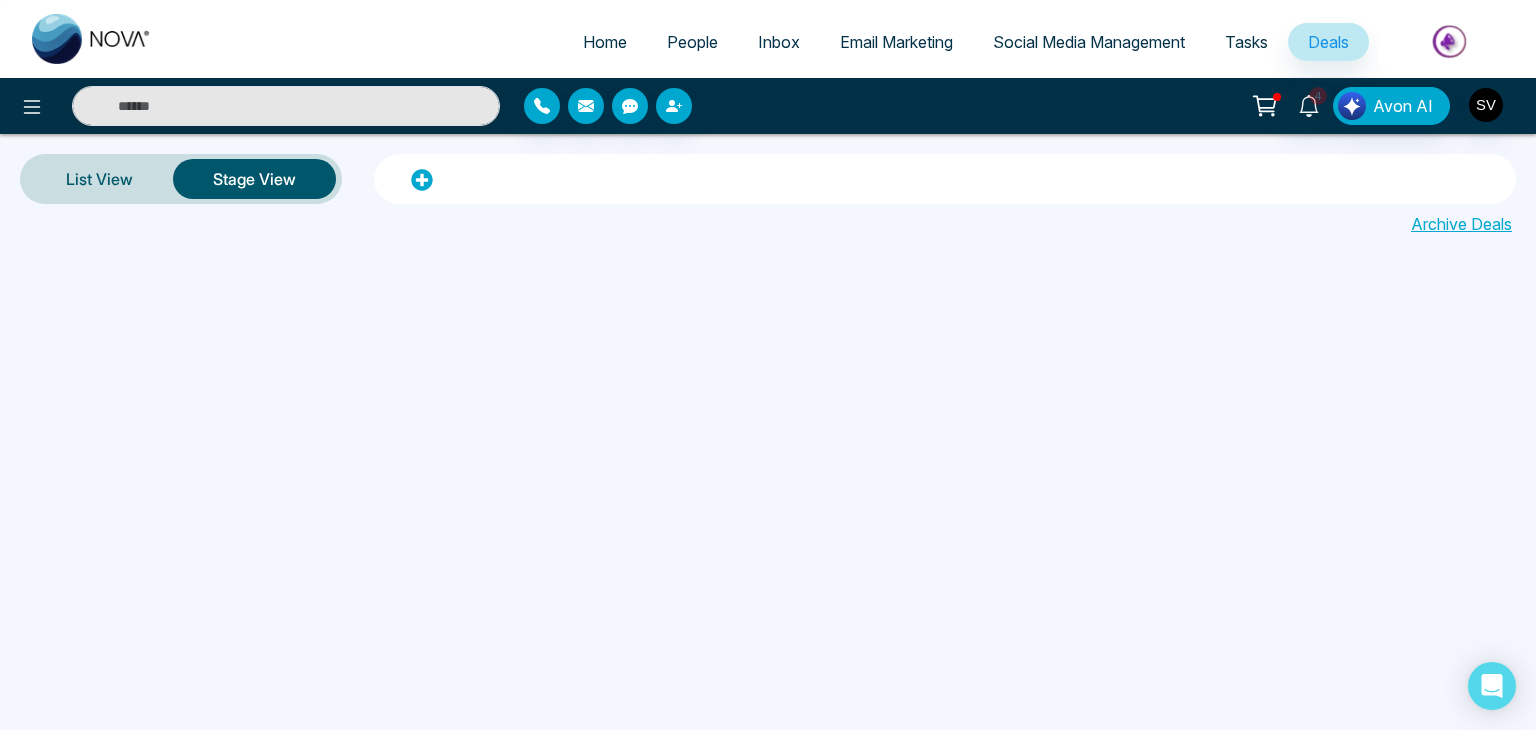 click on "Tasks" at bounding box center (1246, 42) 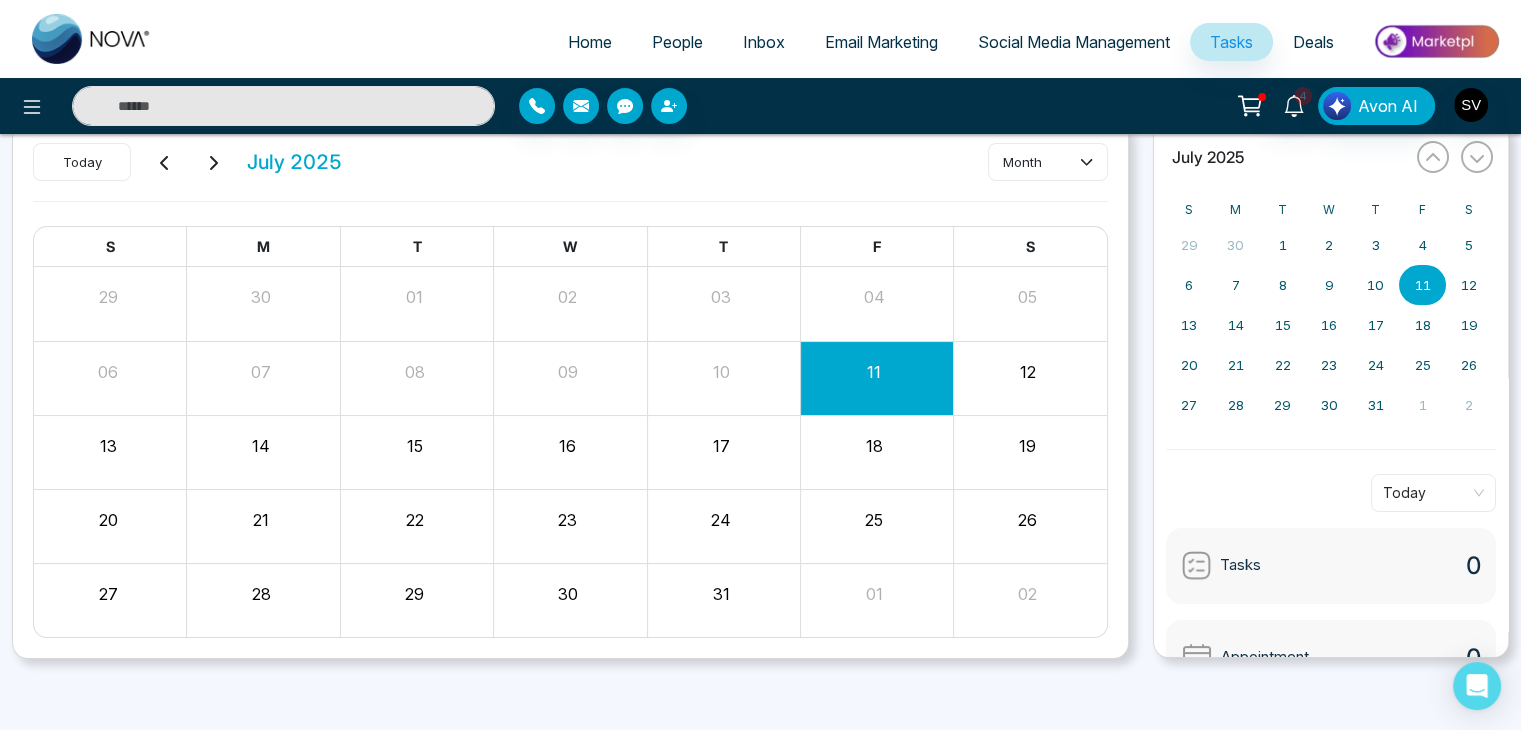 scroll, scrollTop: 0, scrollLeft: 0, axis: both 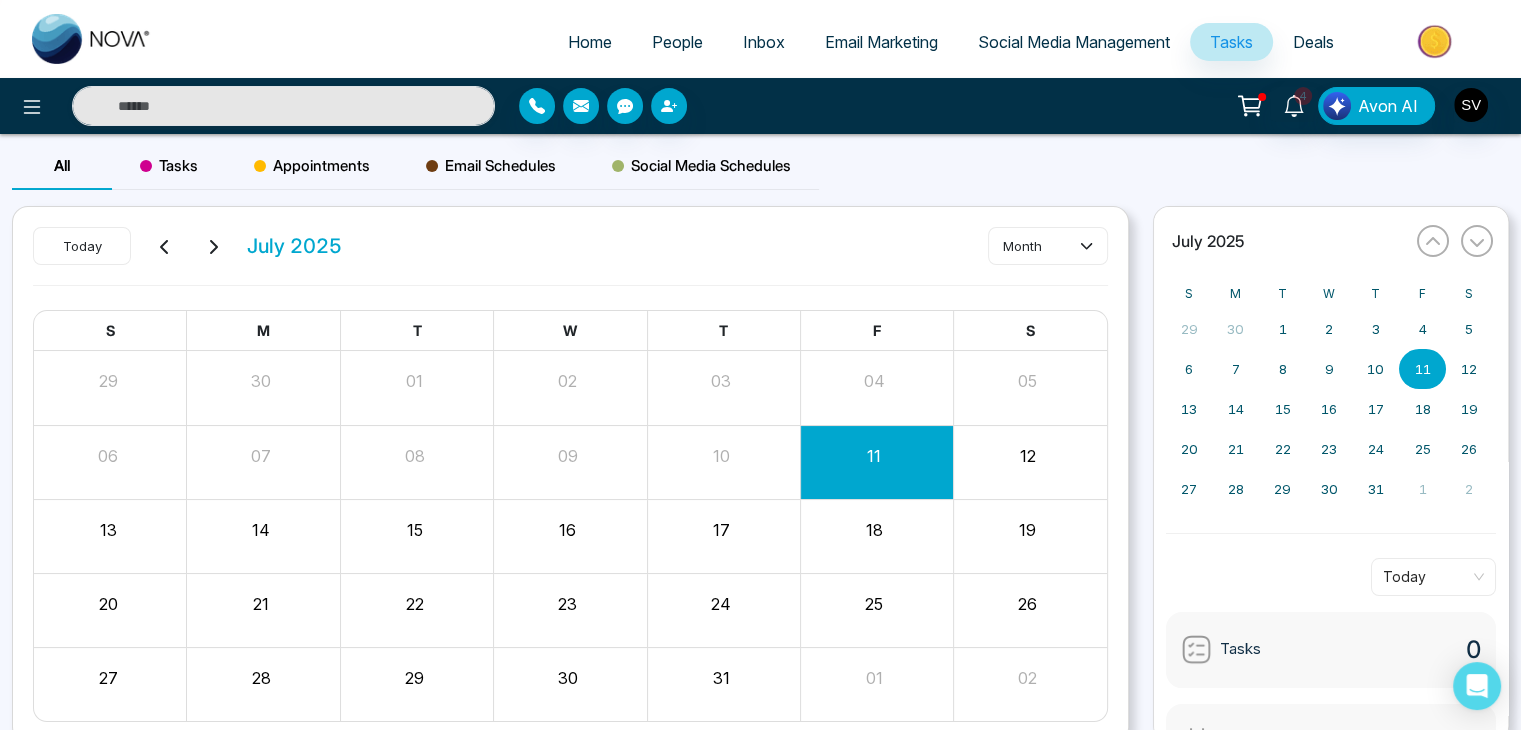 click on "Social Media Management" at bounding box center [1074, 42] 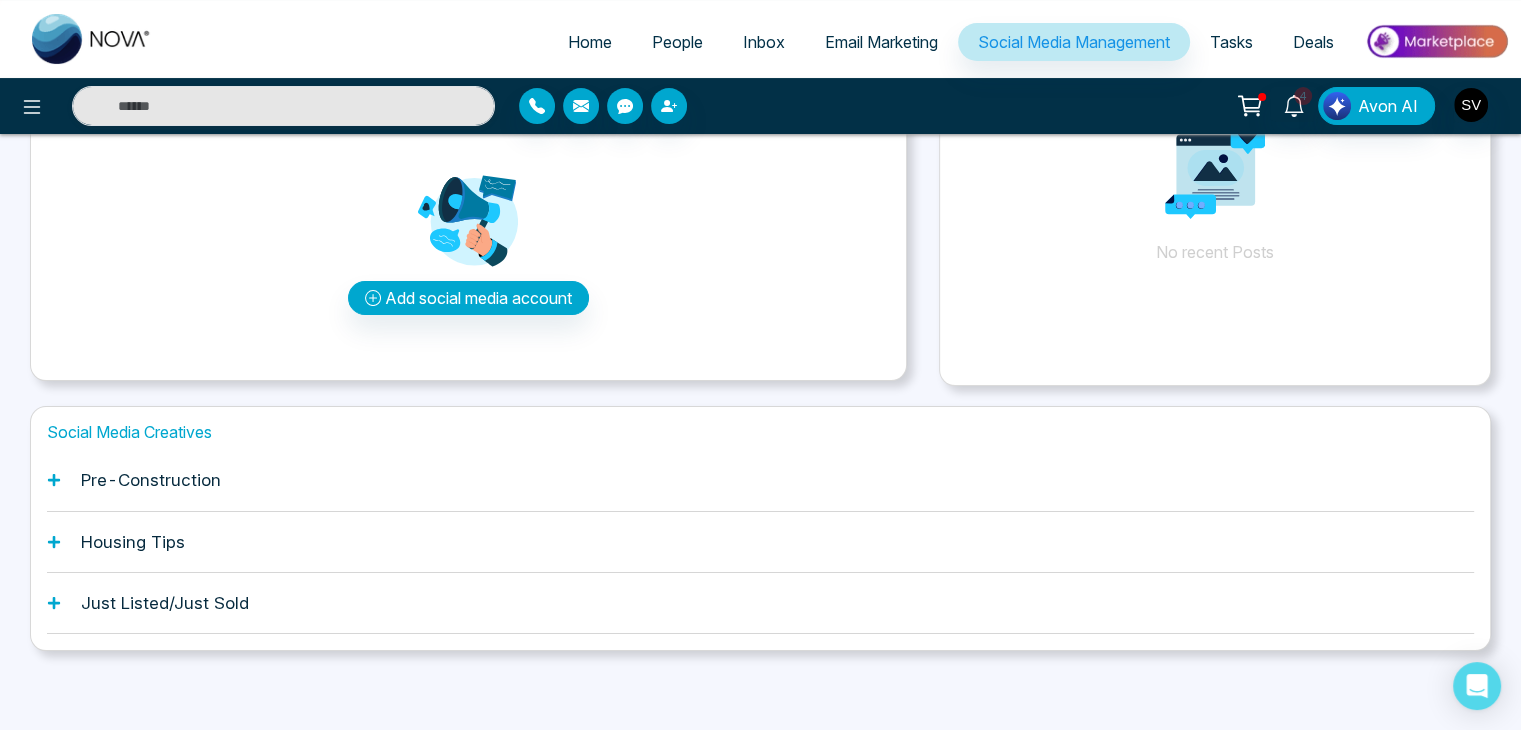 scroll, scrollTop: 0, scrollLeft: 0, axis: both 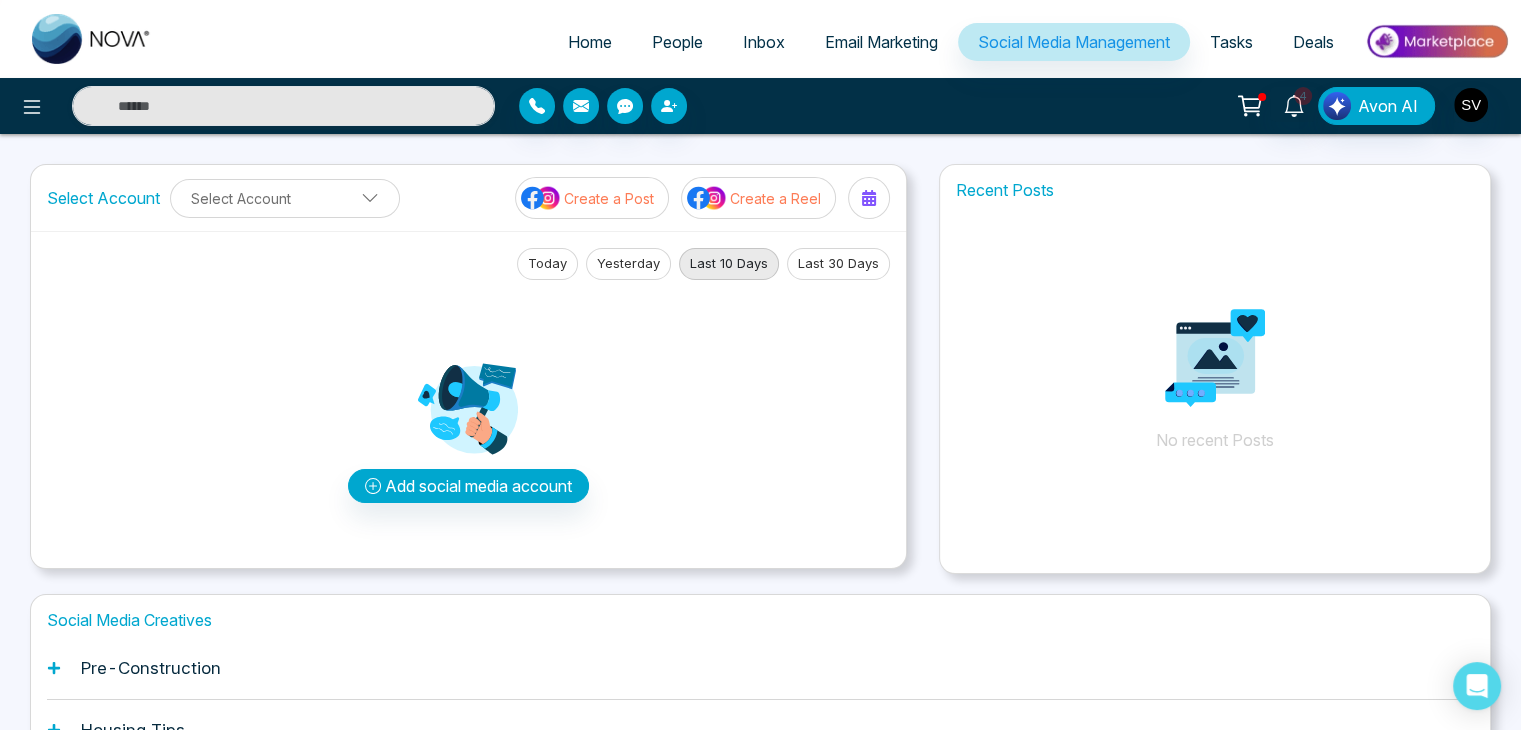 click on "People" at bounding box center (677, 42) 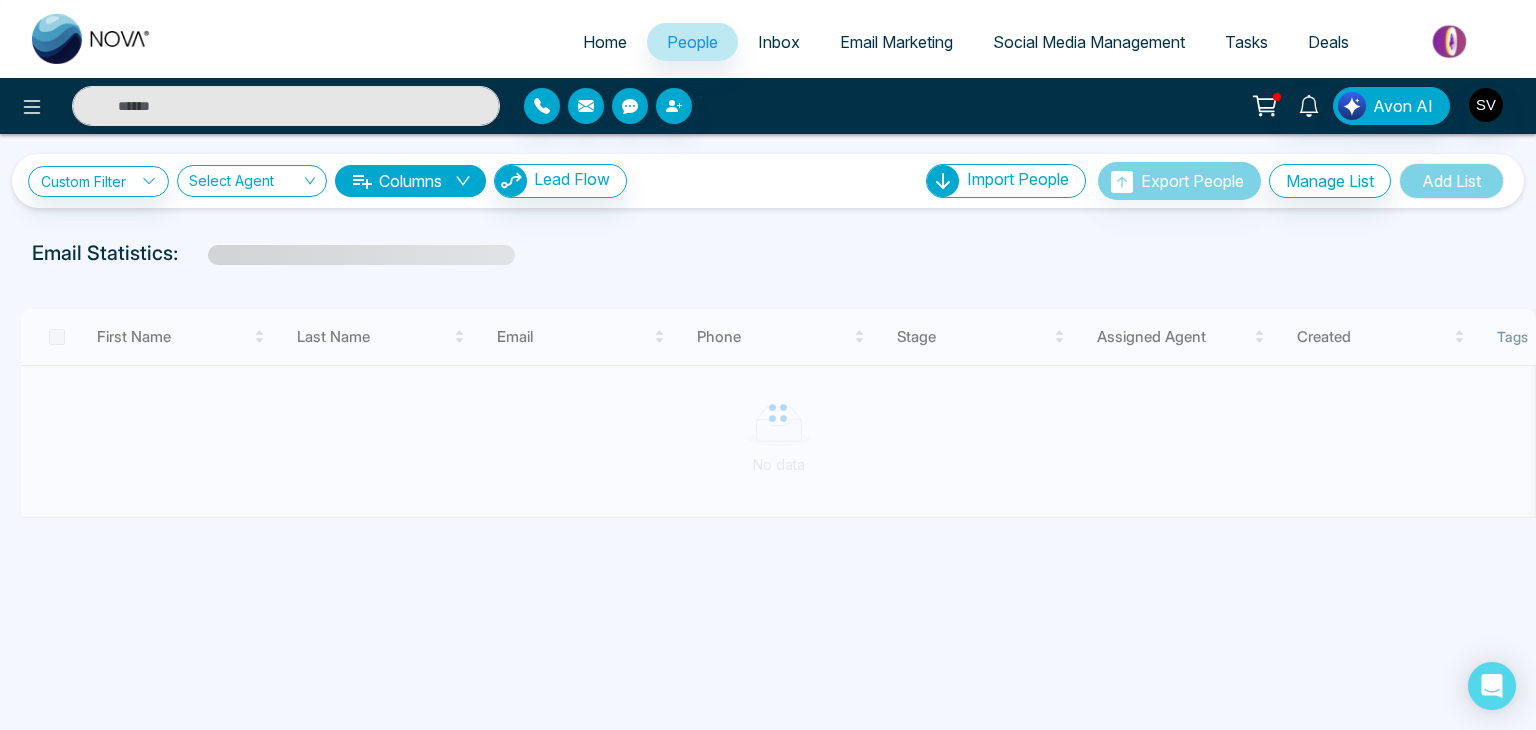 click on "Inbox" at bounding box center (779, 42) 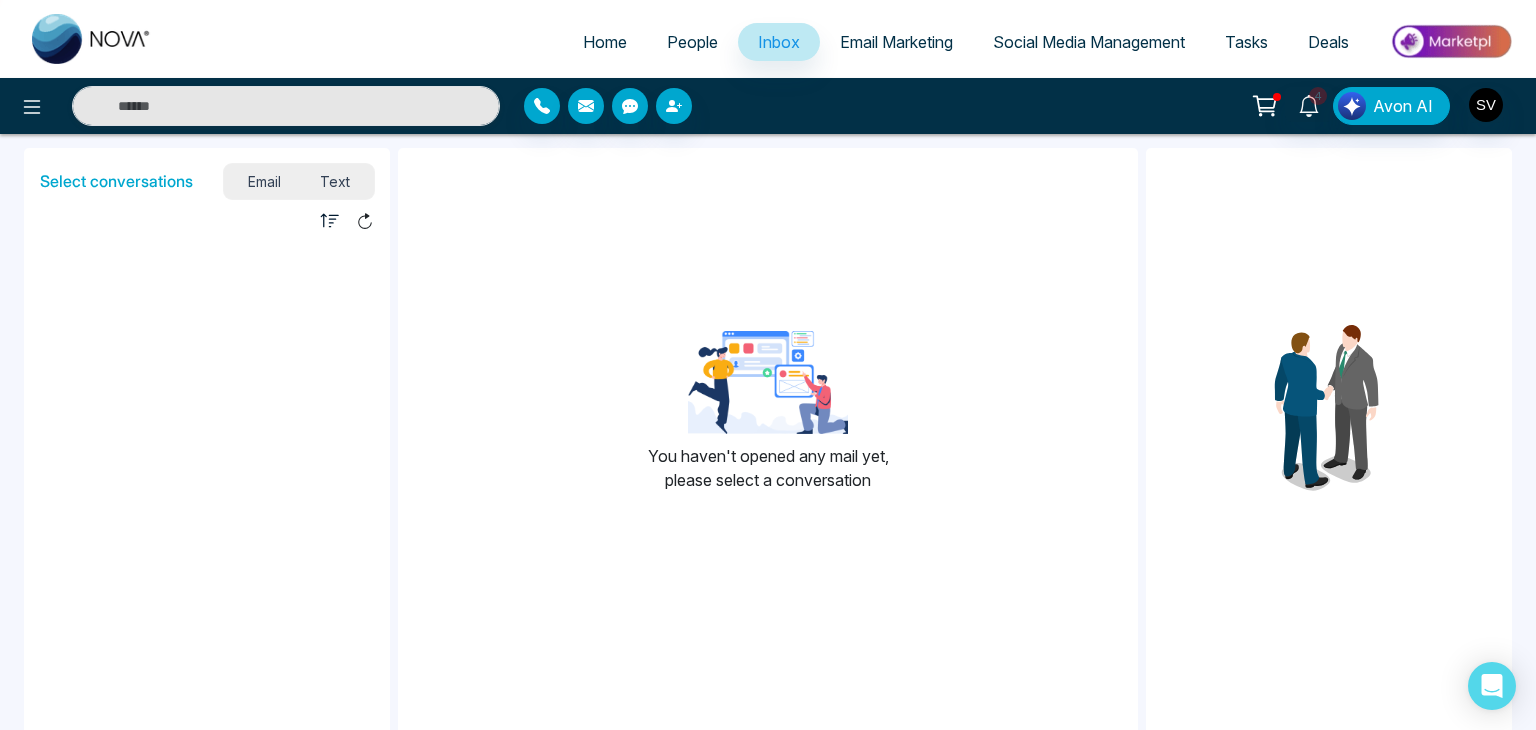 click on "Home" at bounding box center [605, 43] 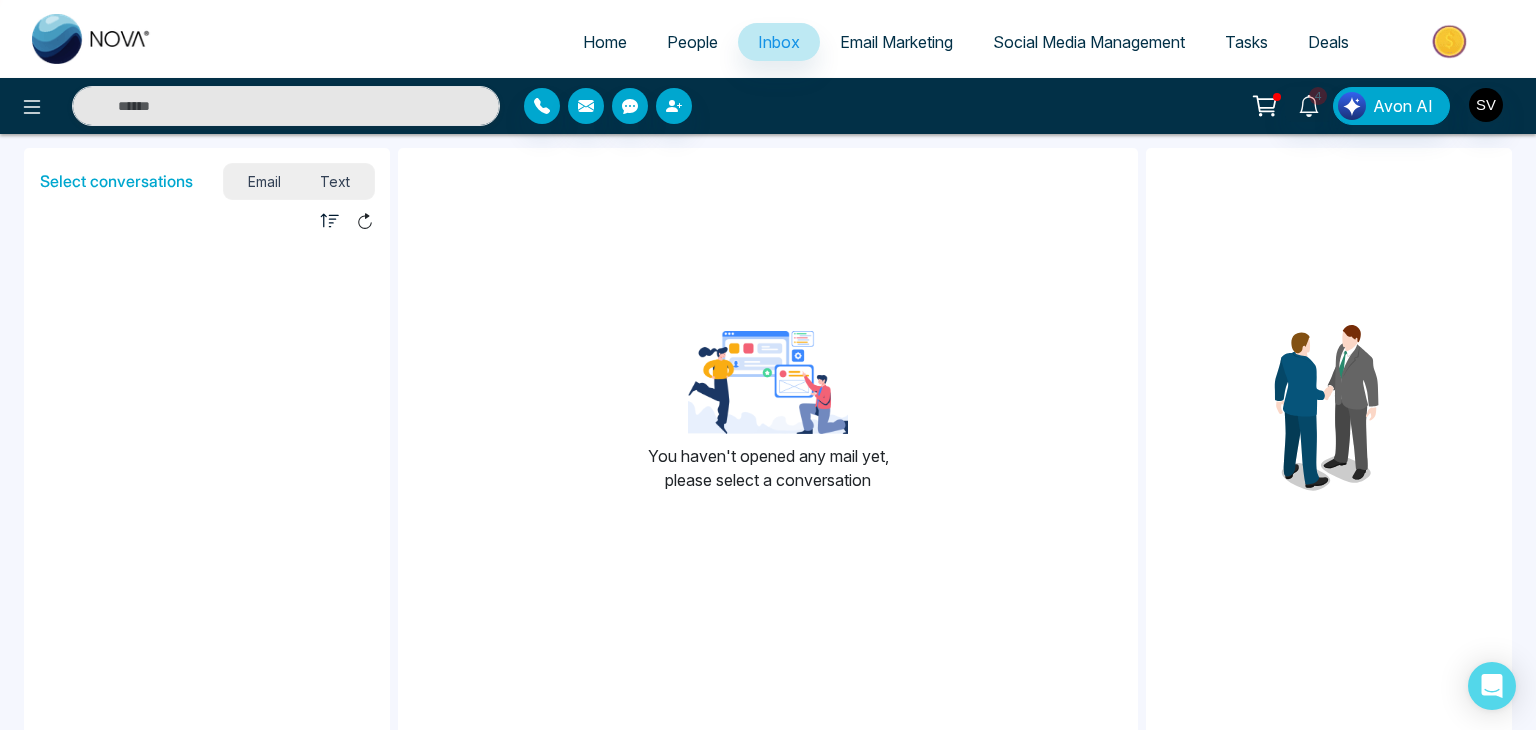 click on "Home" at bounding box center (605, 43) 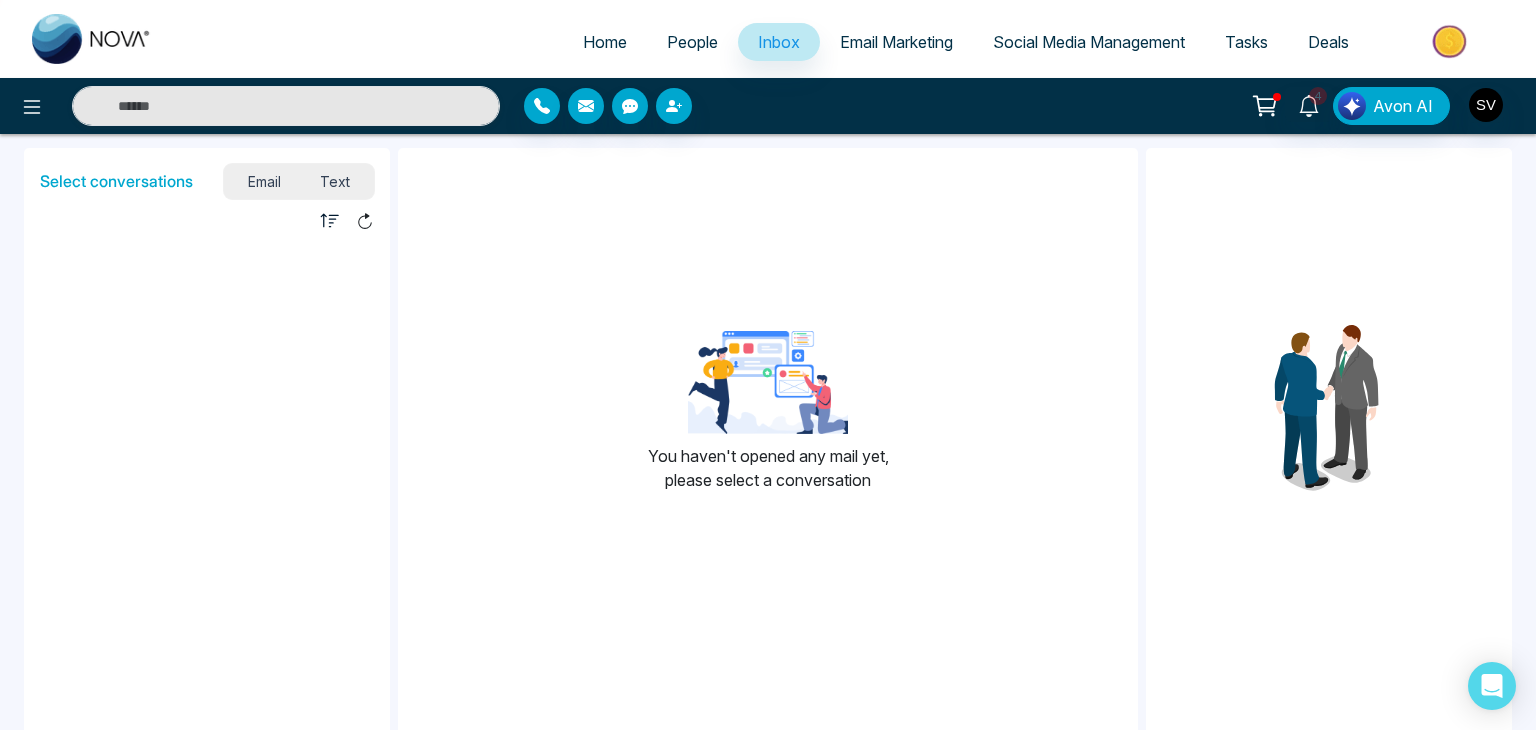 click on "Home" at bounding box center [605, 42] 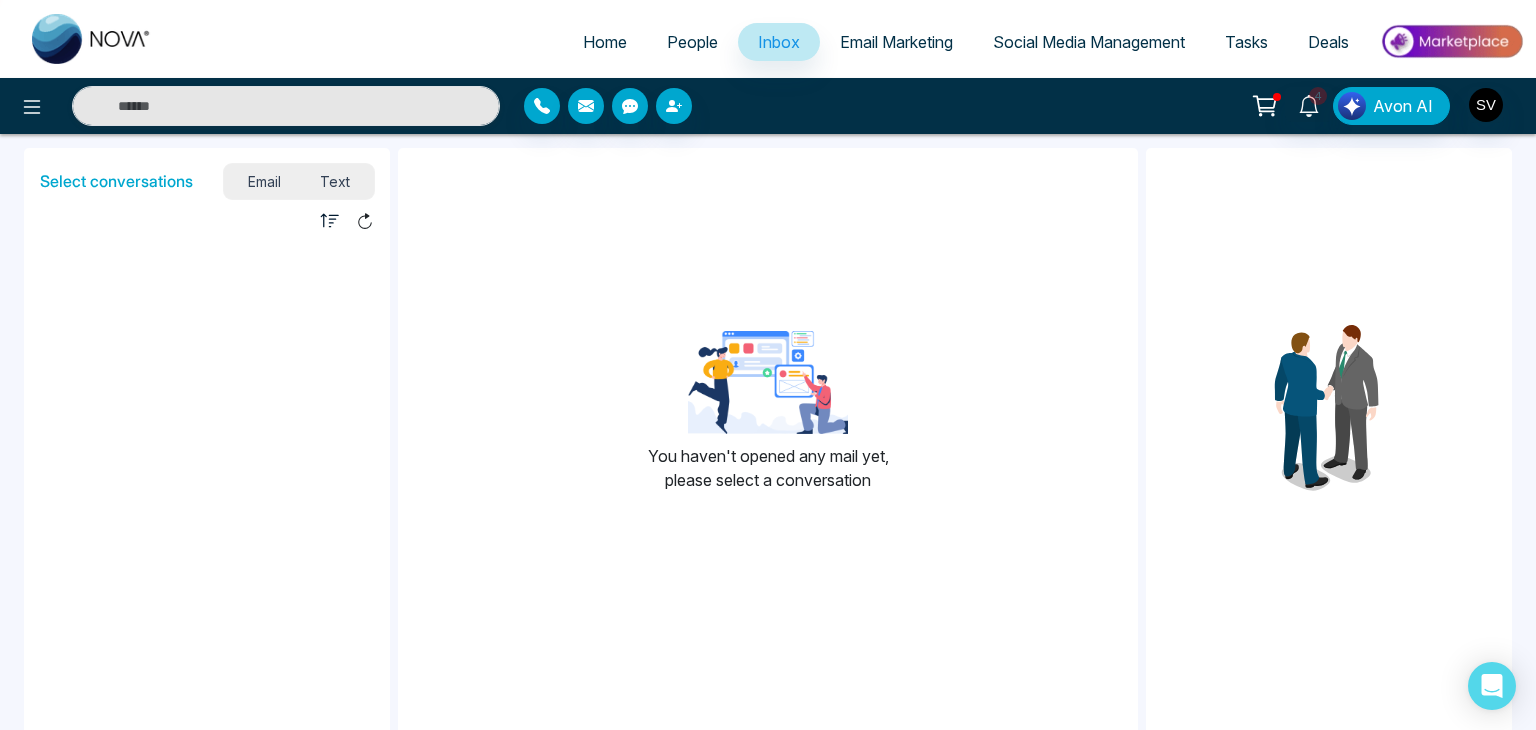select on "*" 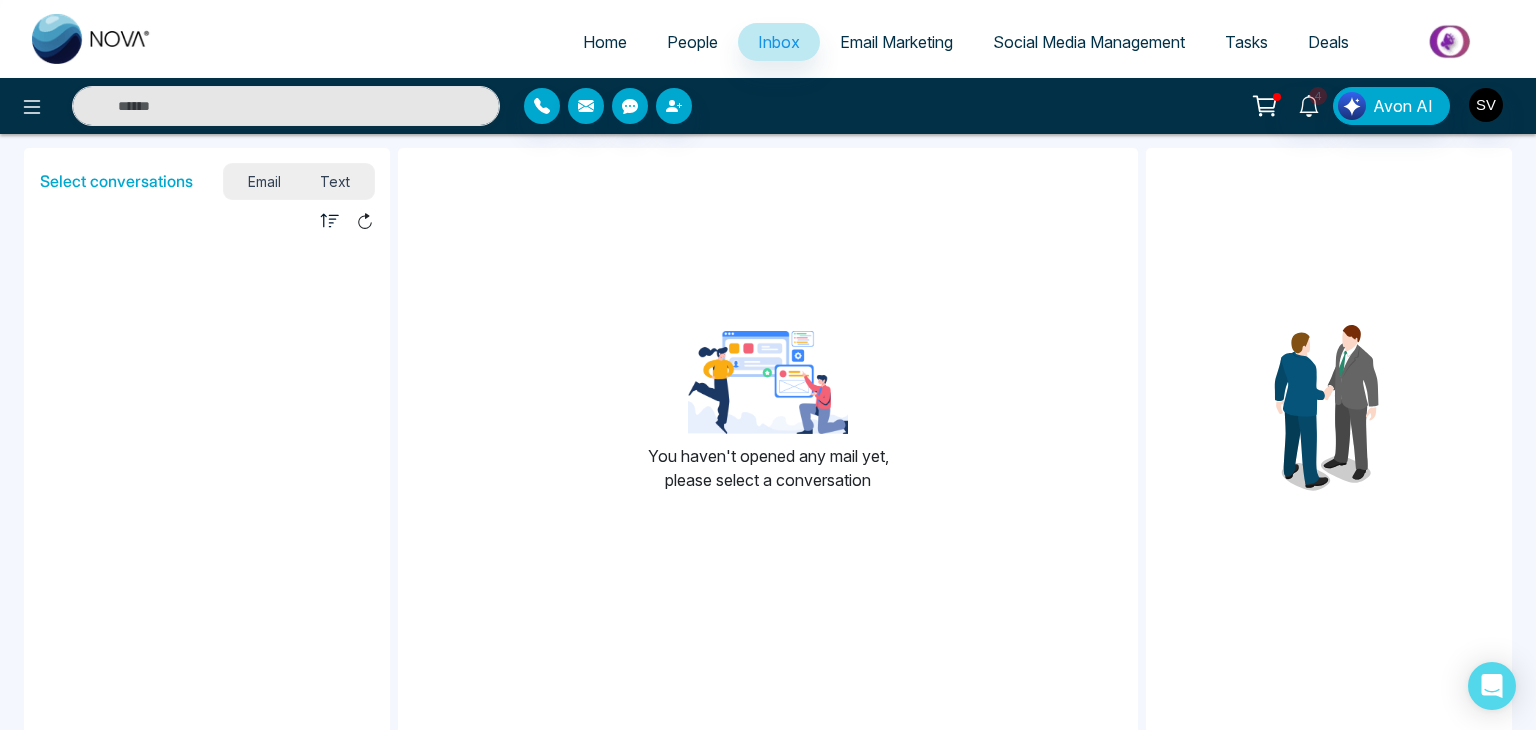 select on "*" 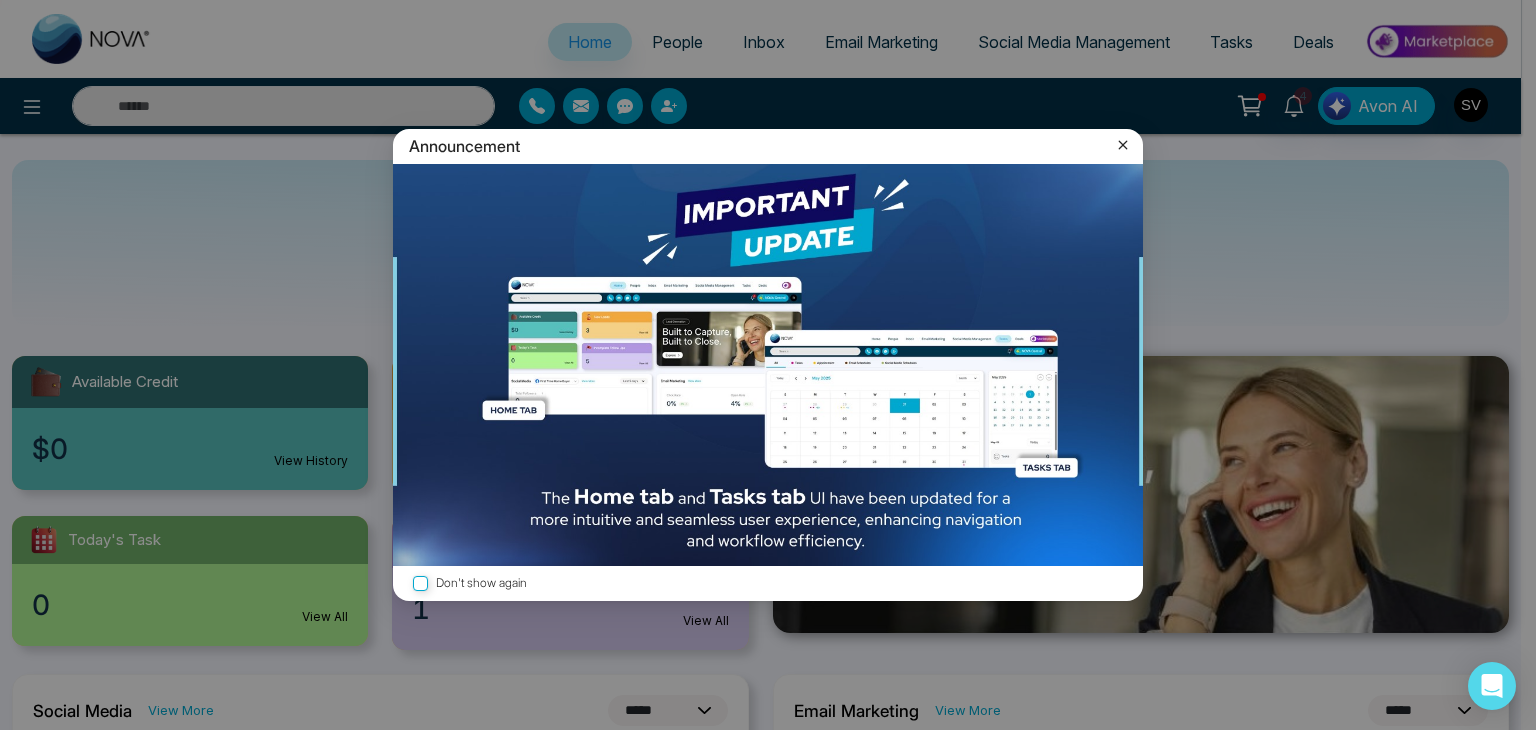 click 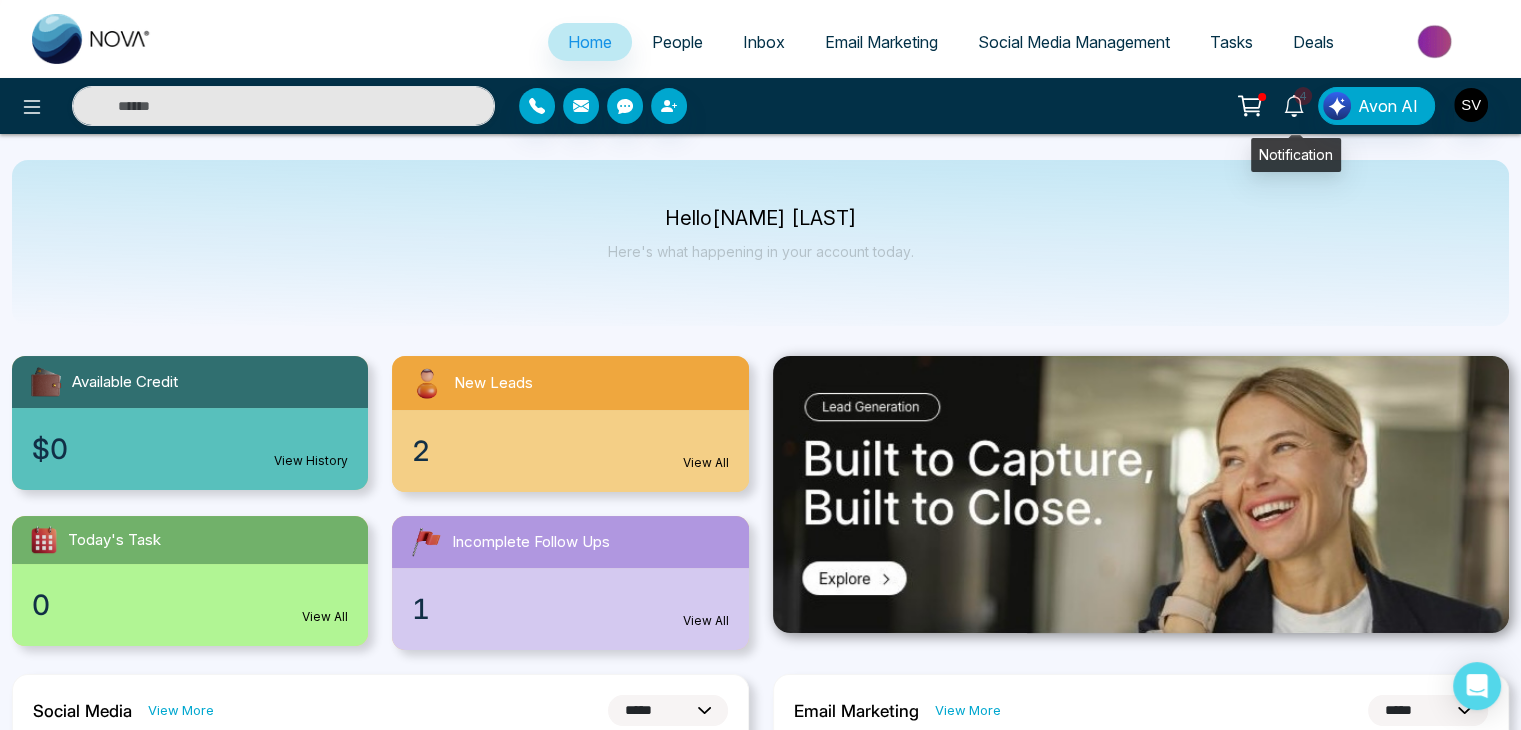 click 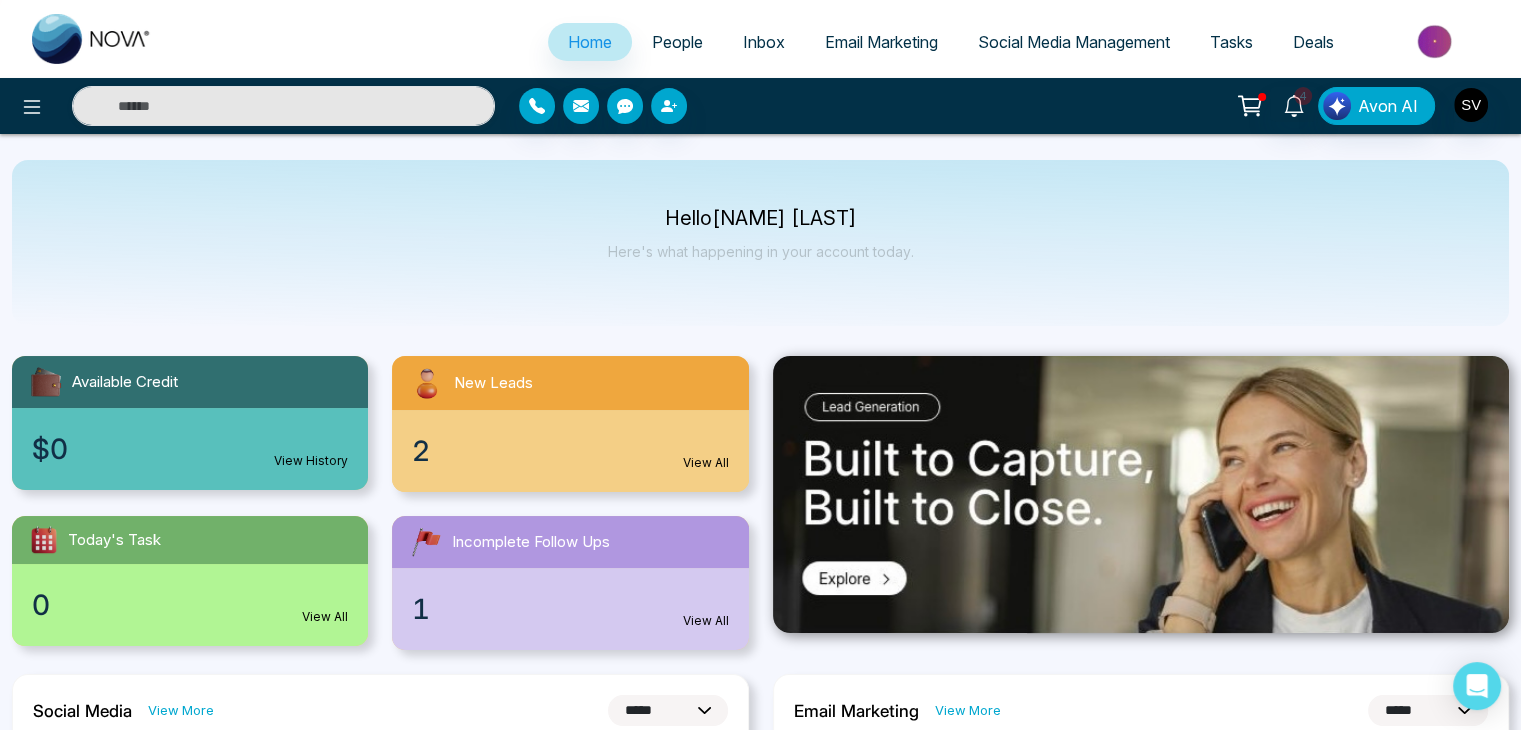 click on "Hello [NAME] [LAST] Here's what happening in your account today." at bounding box center (760, 243) 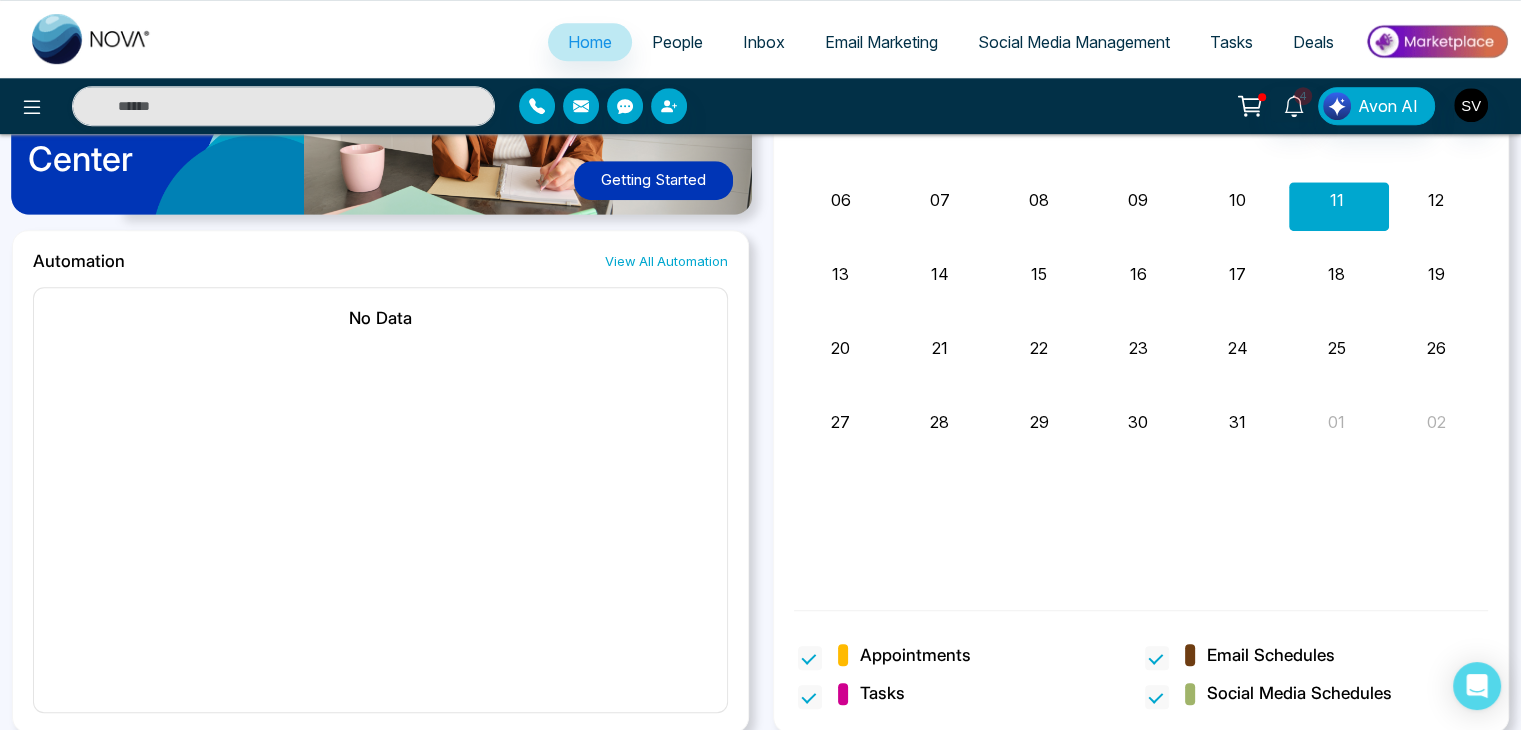 scroll, scrollTop: 1204, scrollLeft: 0, axis: vertical 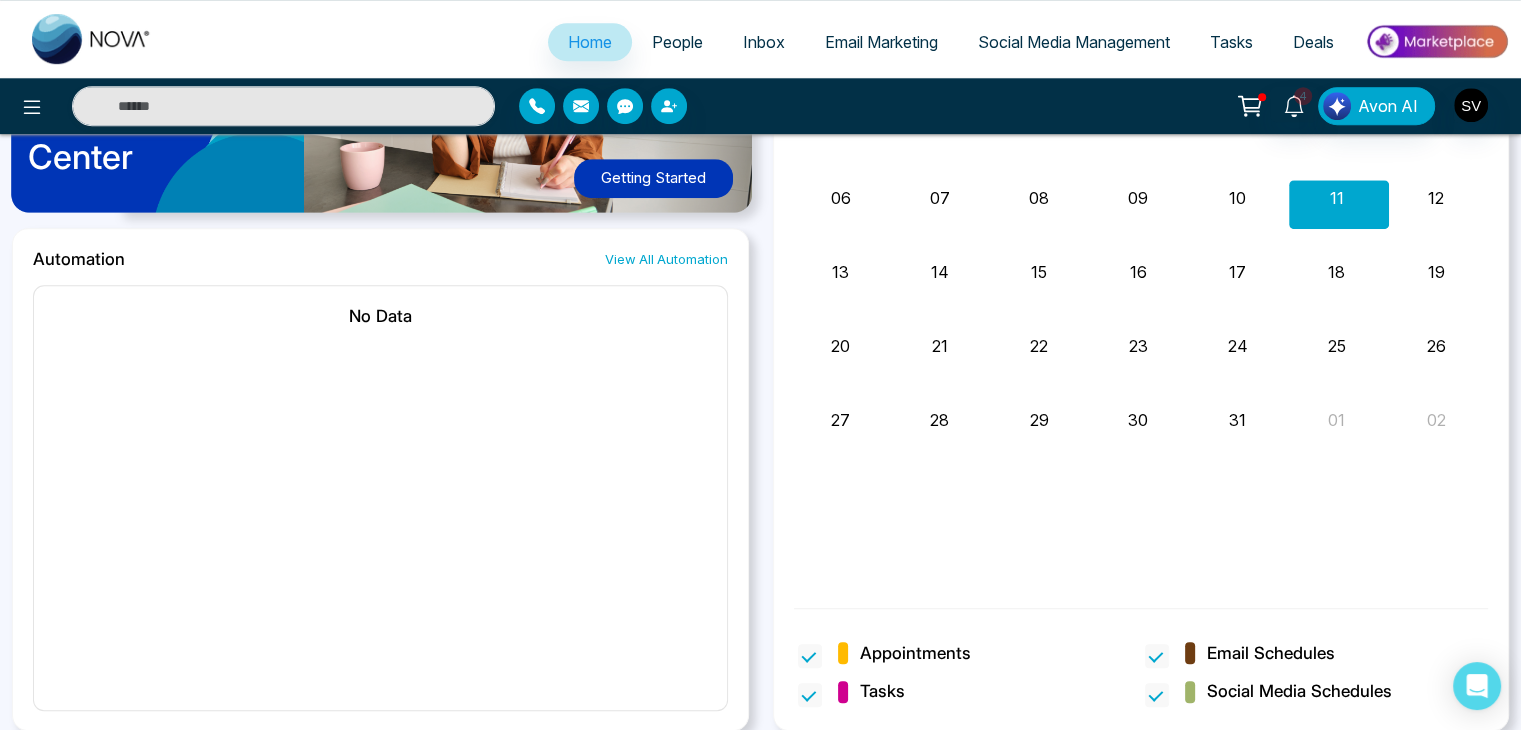 click on "People" at bounding box center [677, 42] 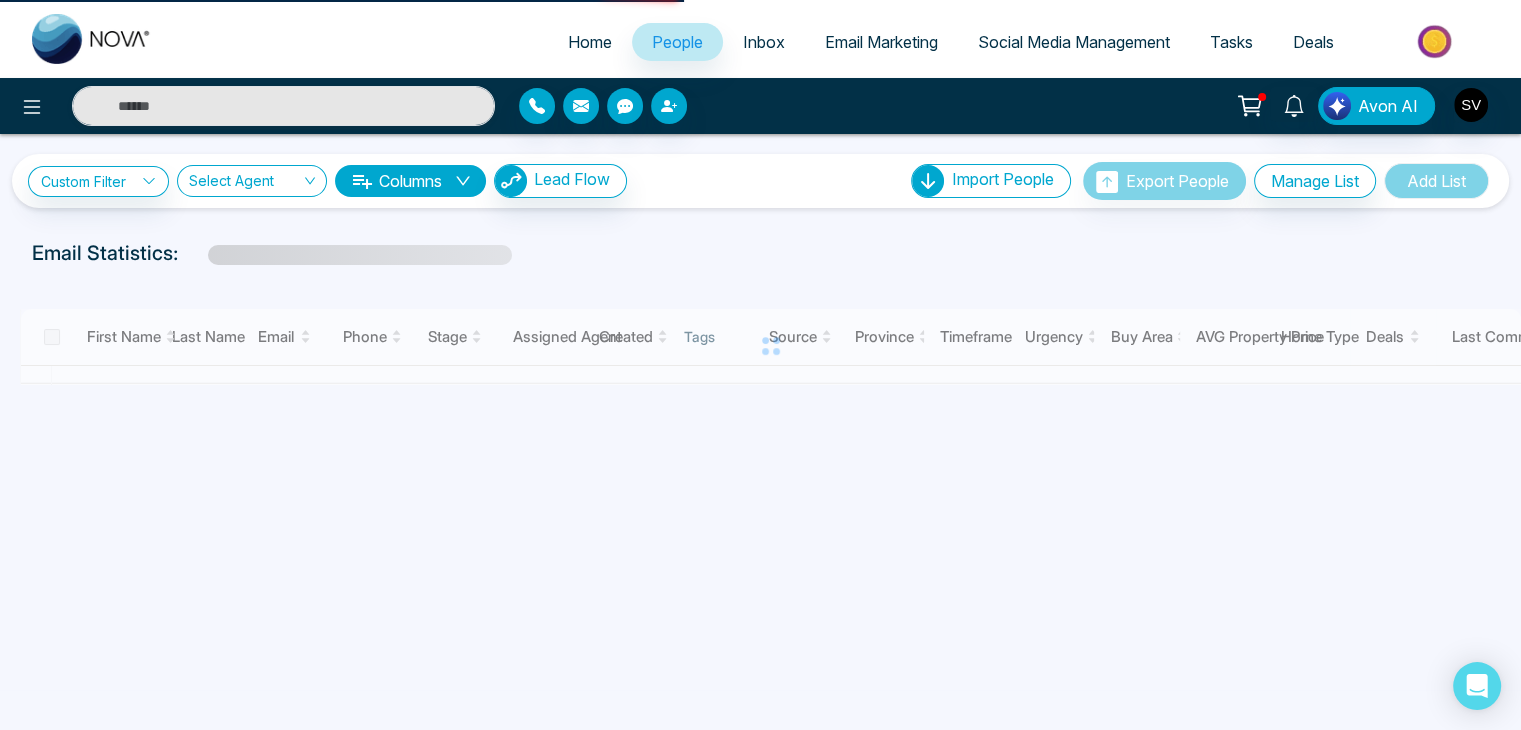 scroll, scrollTop: 0, scrollLeft: 0, axis: both 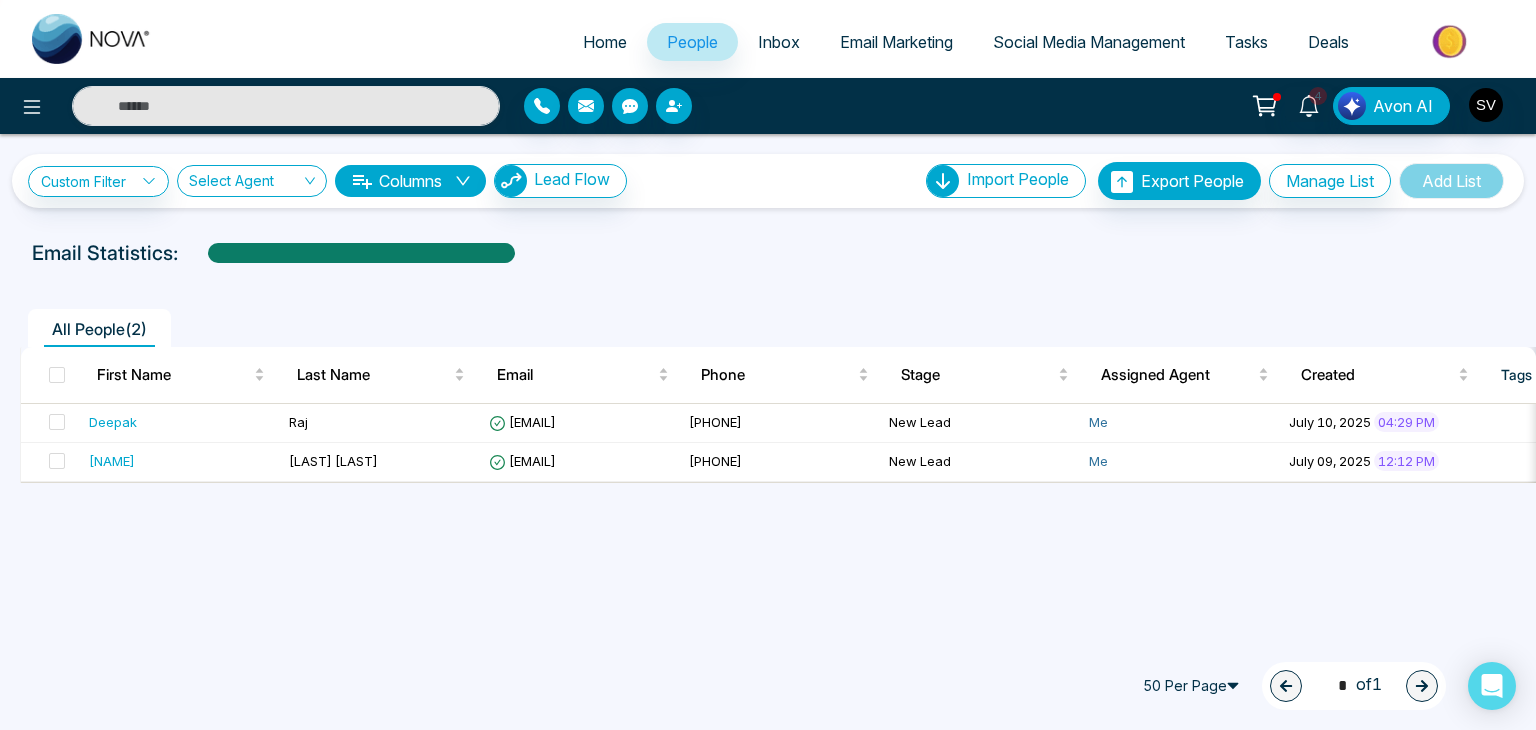 click on "Social Media Management" at bounding box center [1089, 42] 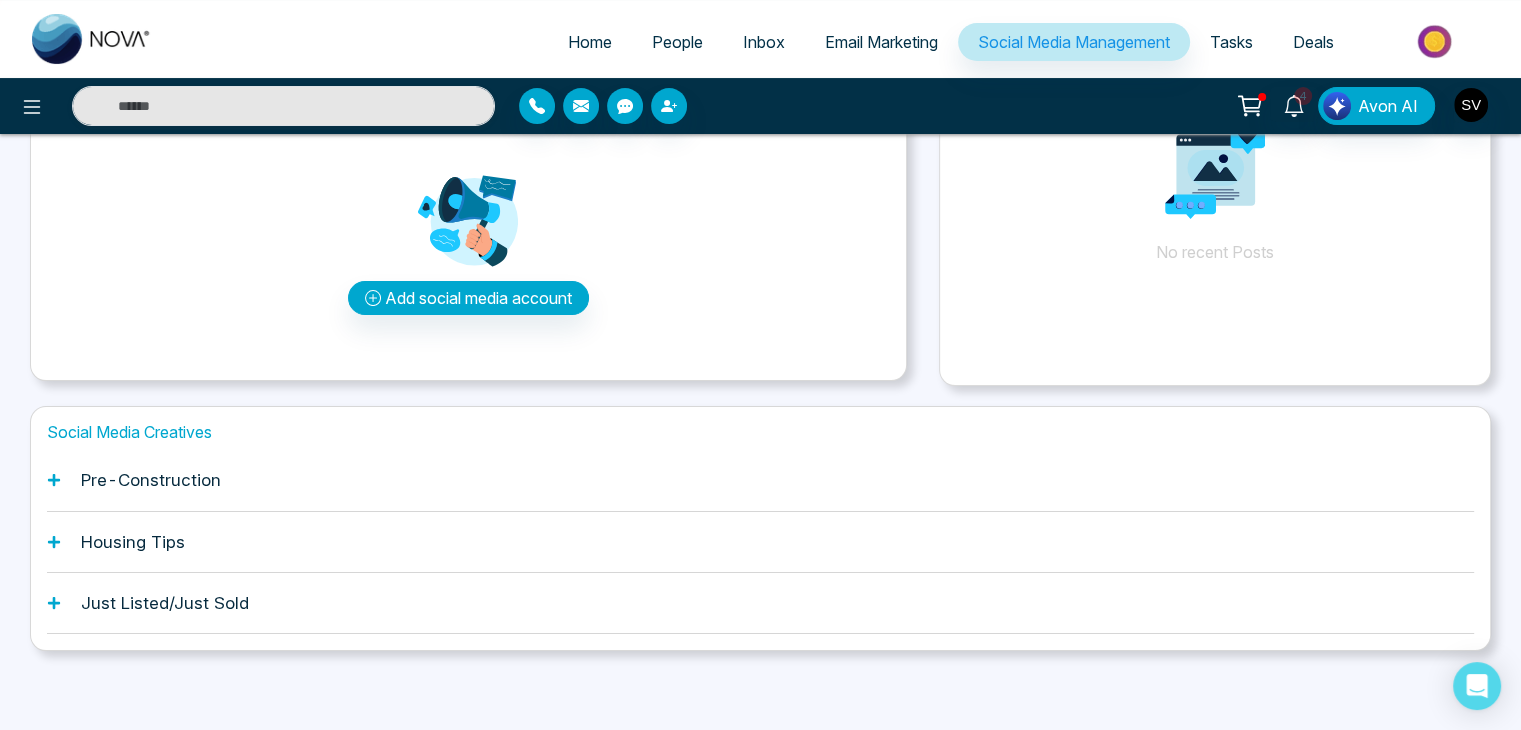 scroll, scrollTop: 0, scrollLeft: 0, axis: both 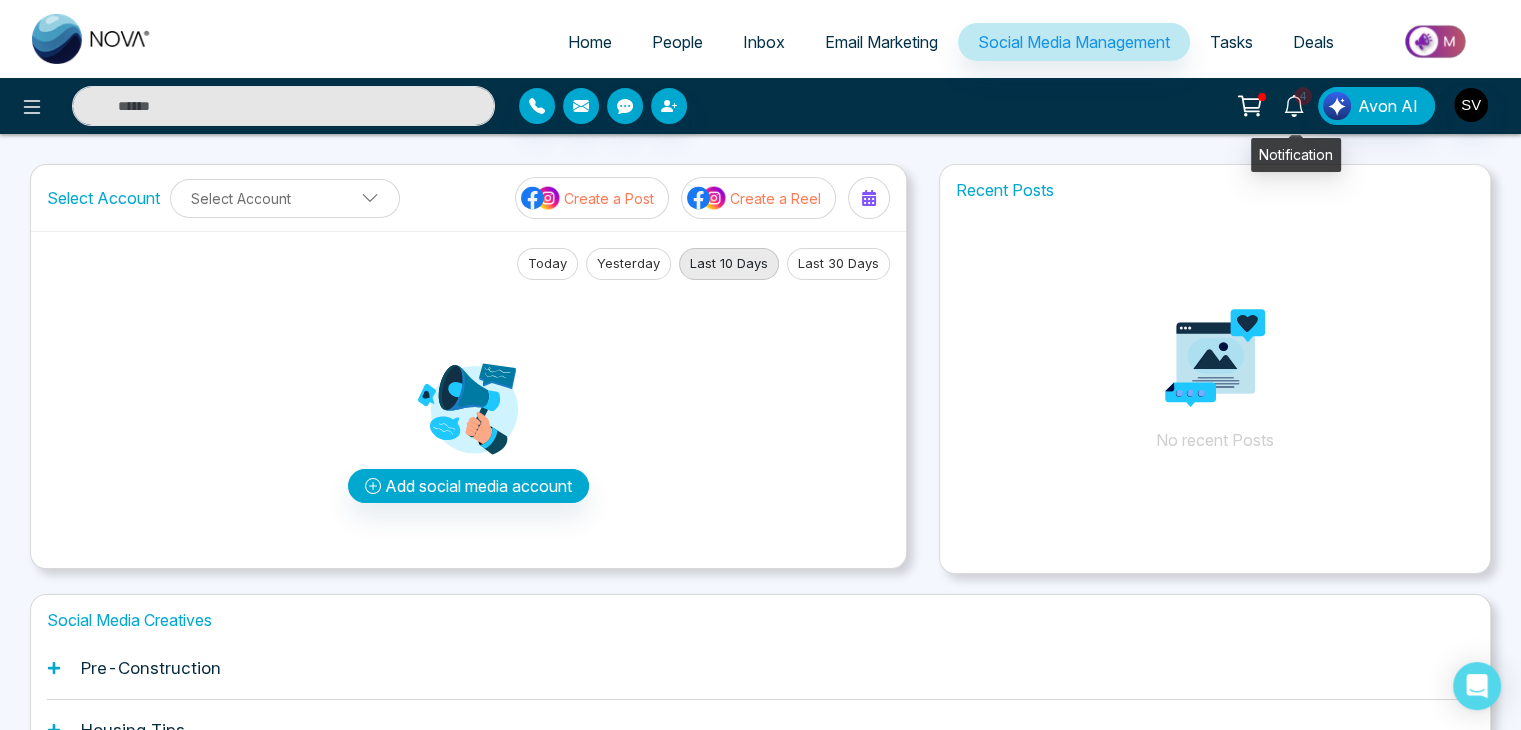 click 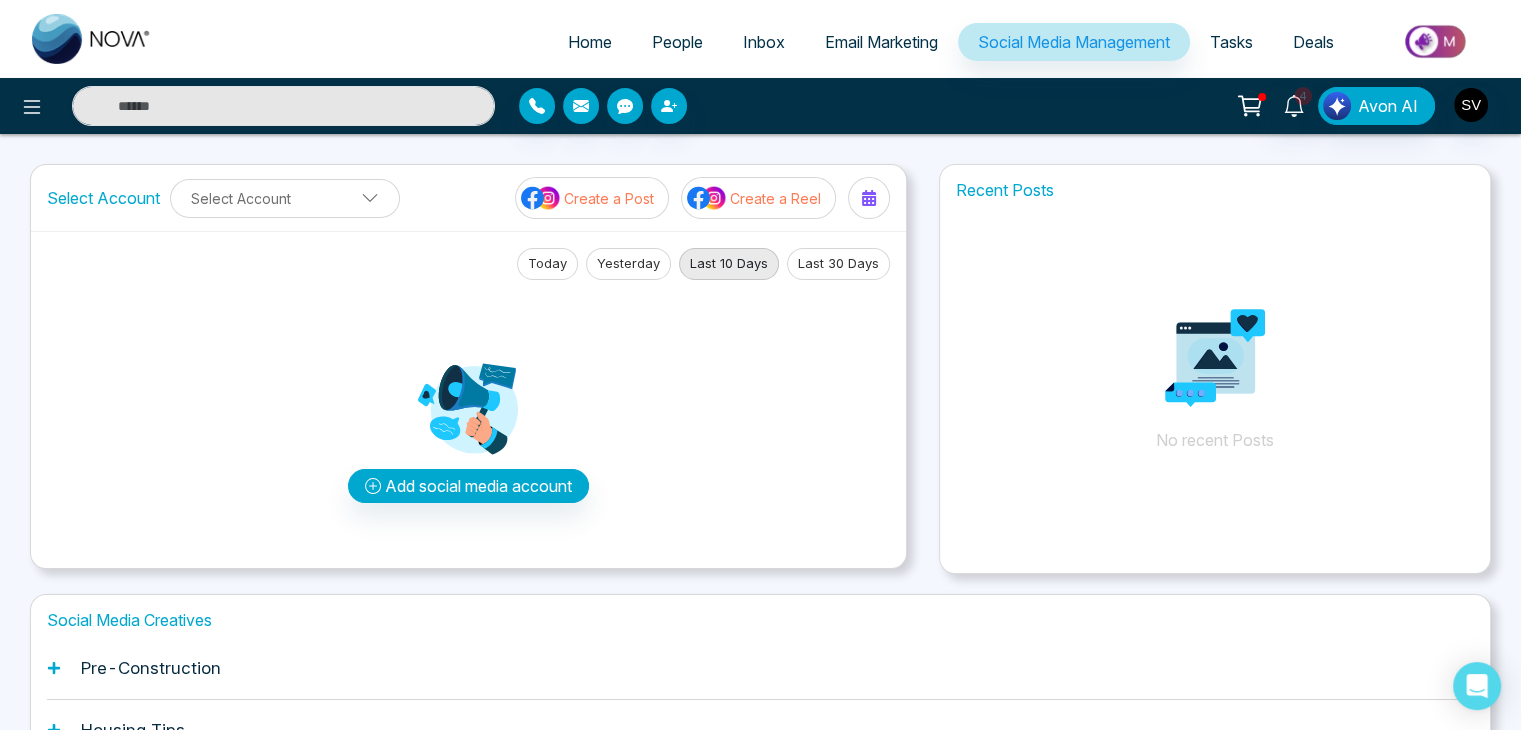 click on "4 Notifications (4) Mark all as Read S V Incoming Call Lead Name: [NAME] [LAST] [MONTH] [DAY], [YEAR], [TIME] S V New Text From [NAME] [LAST] [MONTH] [DAY], [YEAR], [TIME] S V New Text From [NAME] [LAST] [MONTH] [DAY], [YEAR], [TIME] S V New Text From [NAME] [LAST] [MONTH] [DAY], [YEAR], [TIME] View All Notifications Avon AI" at bounding box center (1204, 106) 